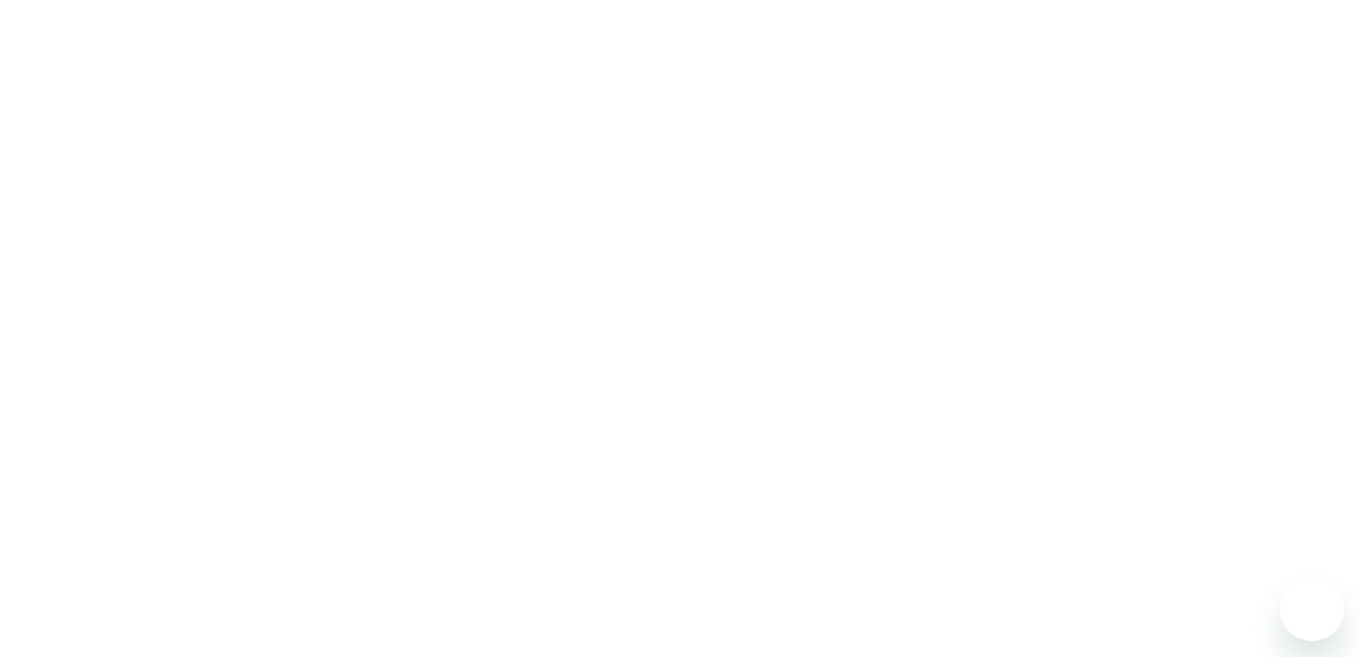 scroll, scrollTop: 0, scrollLeft: 0, axis: both 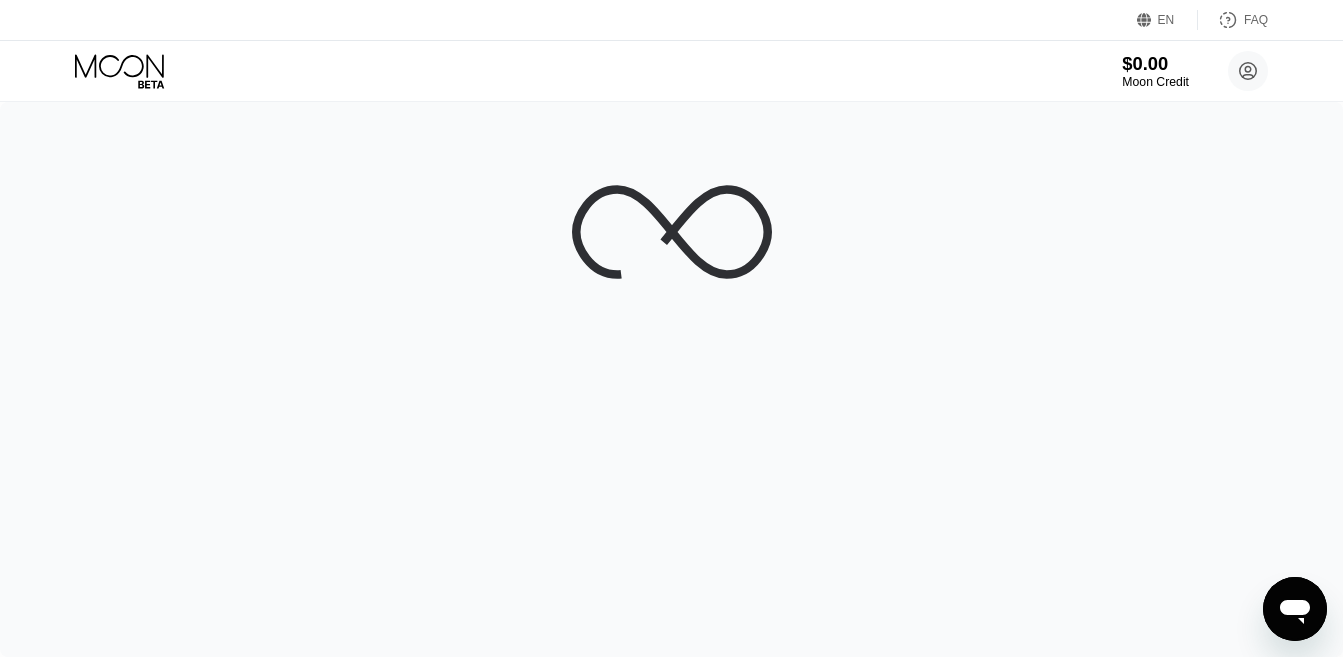 click on "$0.00" at bounding box center (1155, 63) 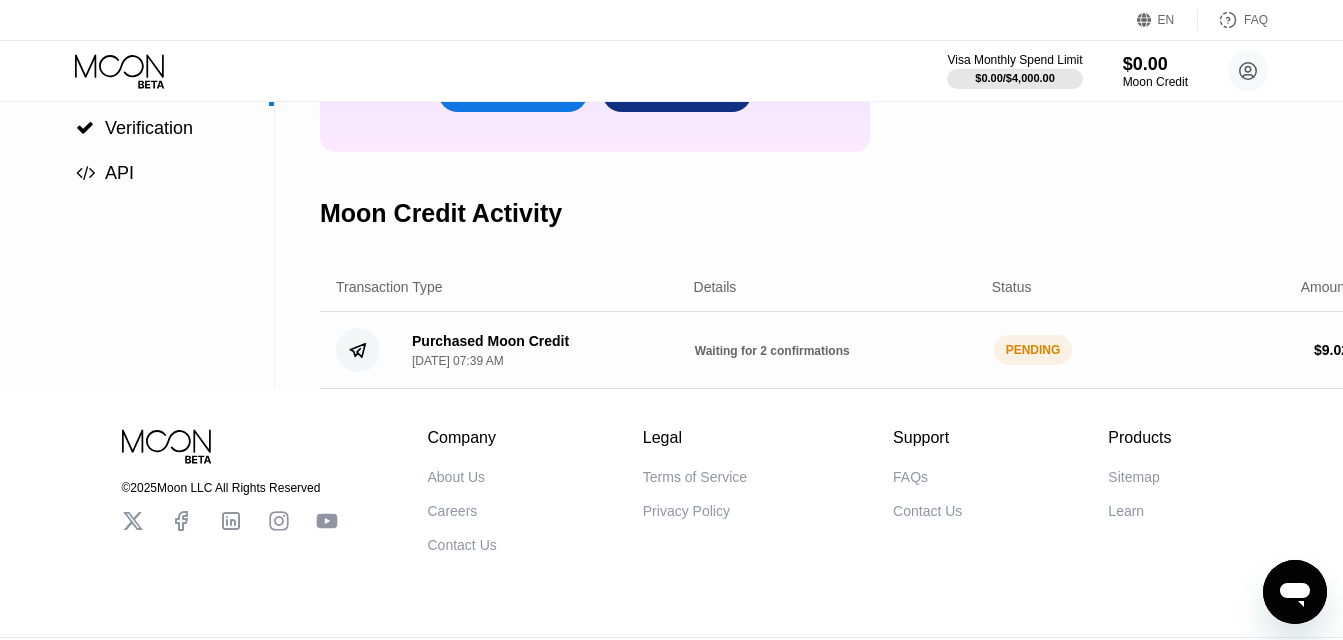 scroll, scrollTop: 300, scrollLeft: 0, axis: vertical 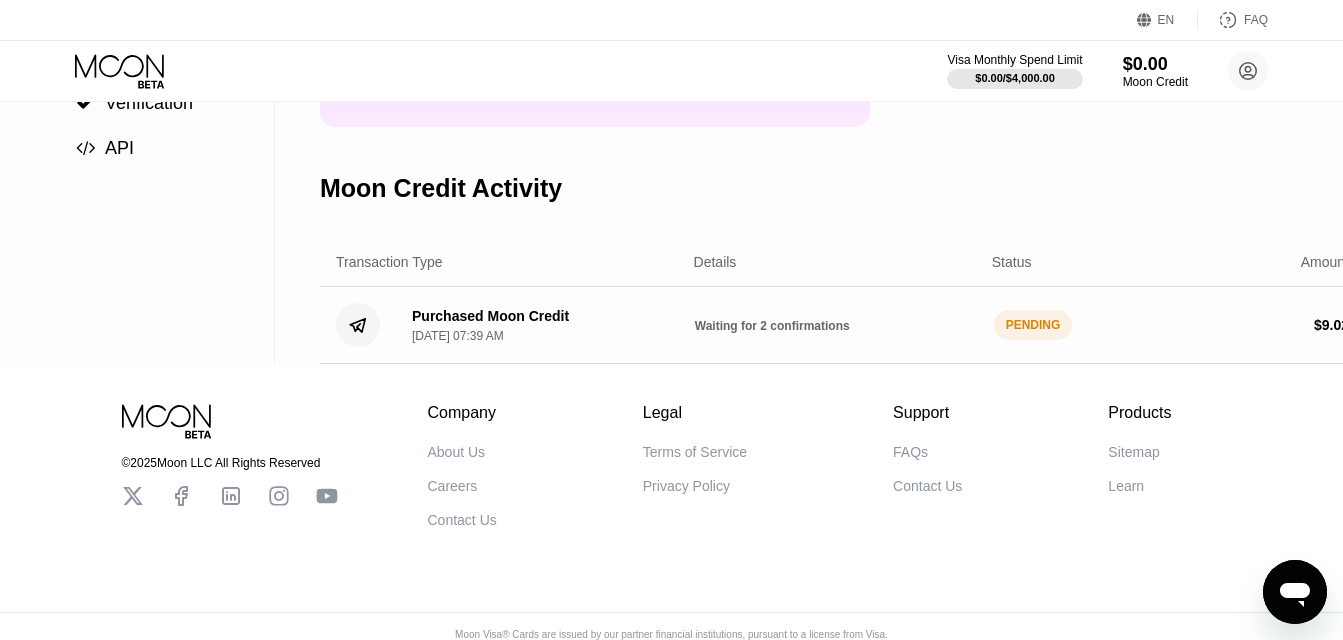 drag, startPoint x: 801, startPoint y: 343, endPoint x: 929, endPoint y: 335, distance: 128.24976 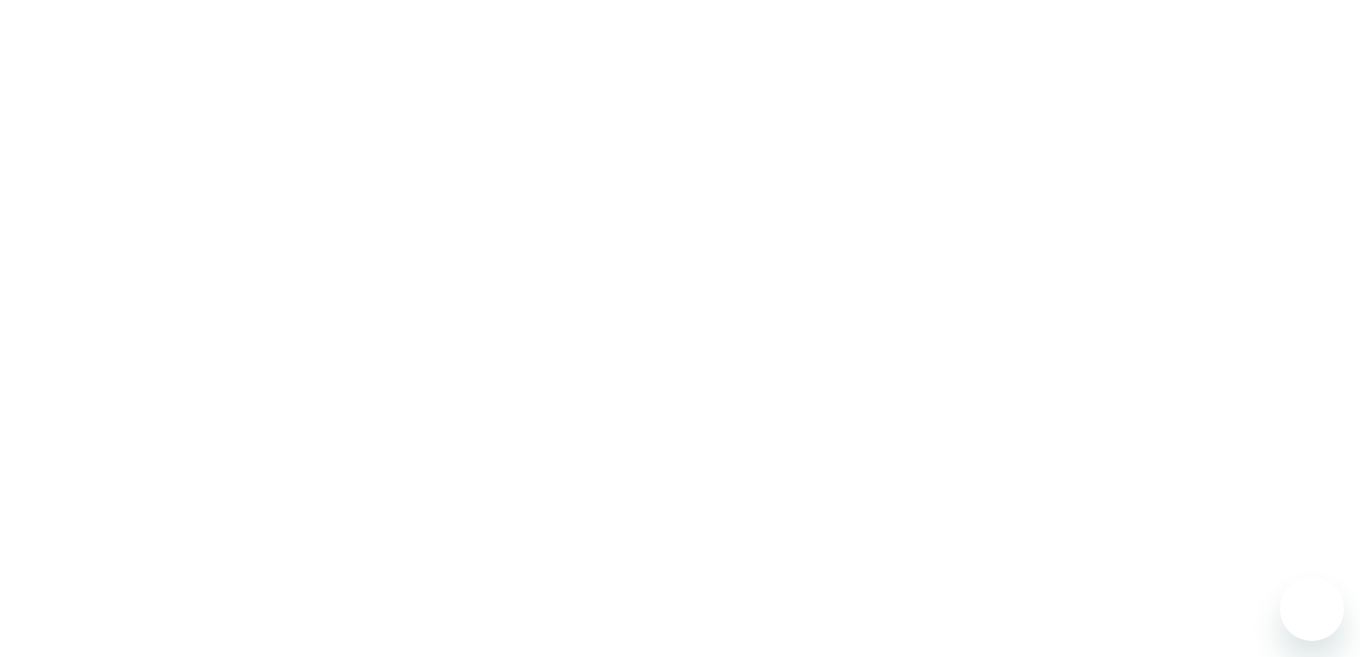 scroll, scrollTop: 0, scrollLeft: 0, axis: both 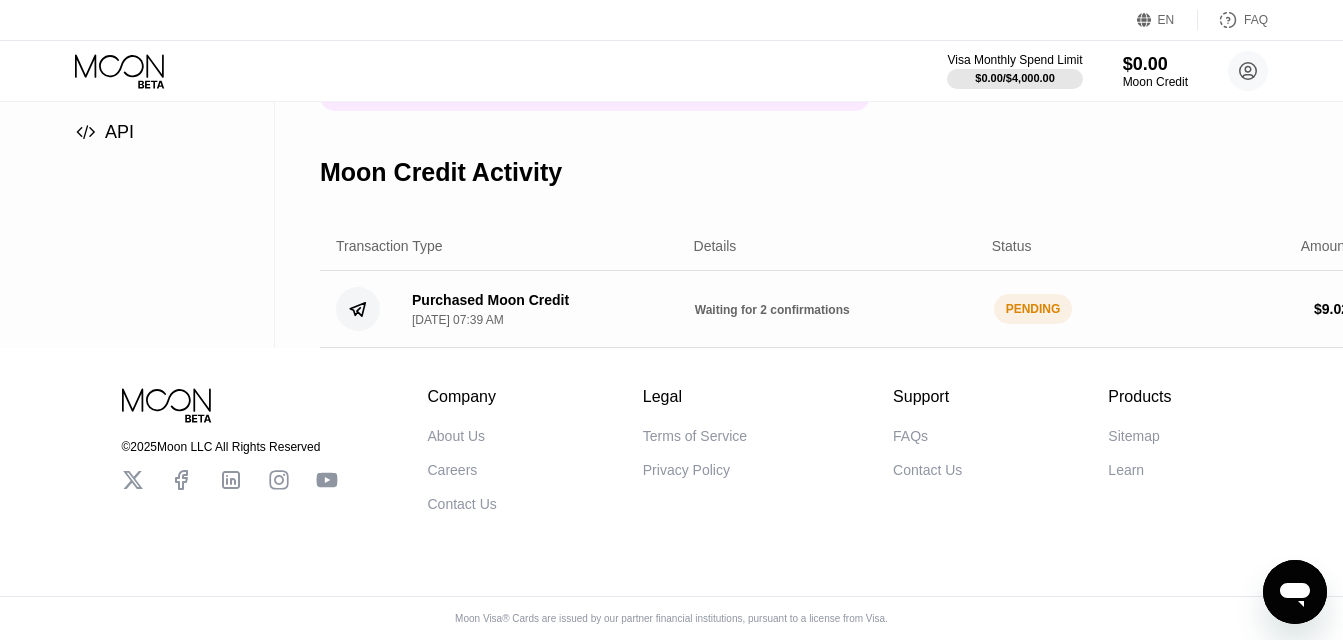 drag, startPoint x: 1027, startPoint y: 289, endPoint x: 524, endPoint y: 178, distance: 515.1019 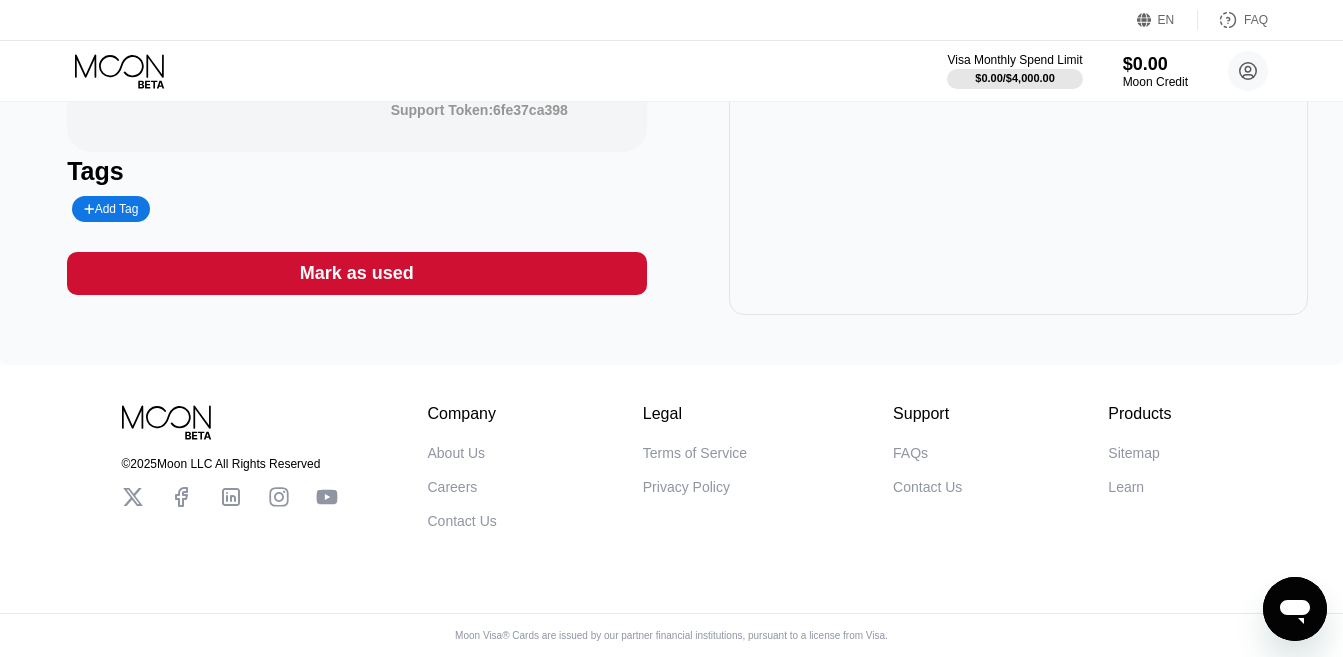scroll, scrollTop: 3, scrollLeft: 0, axis: vertical 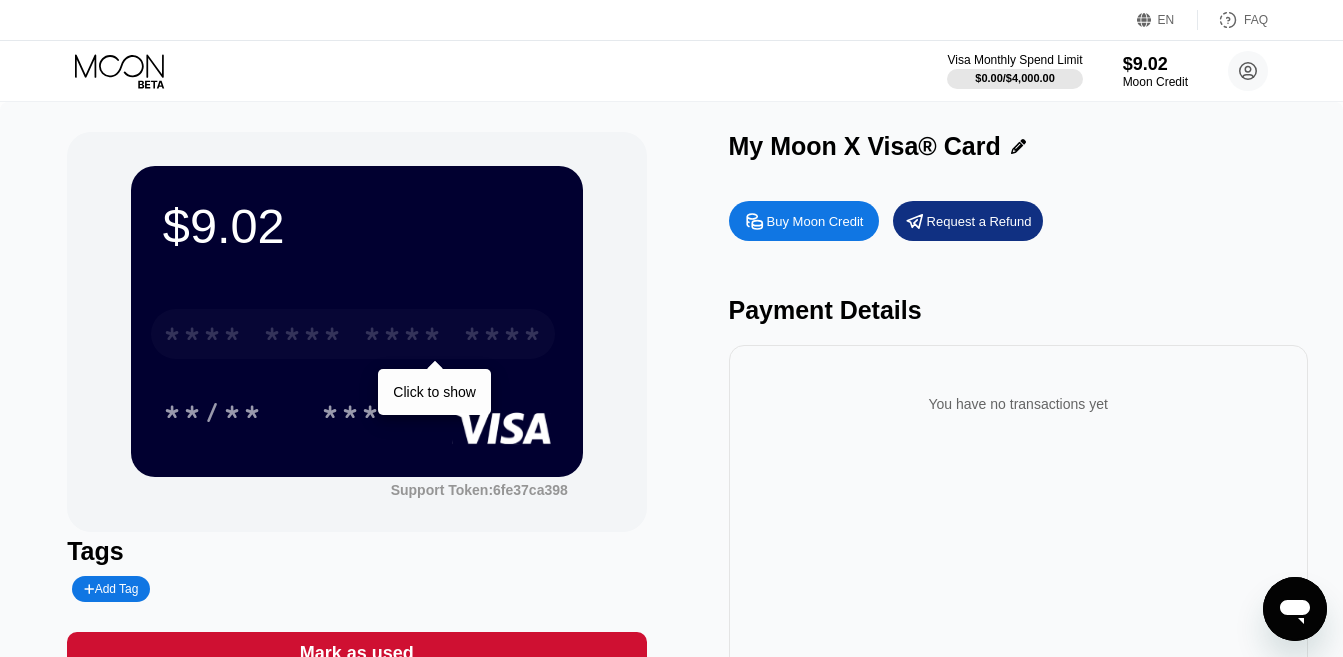 click on "****" at bounding box center [503, 337] 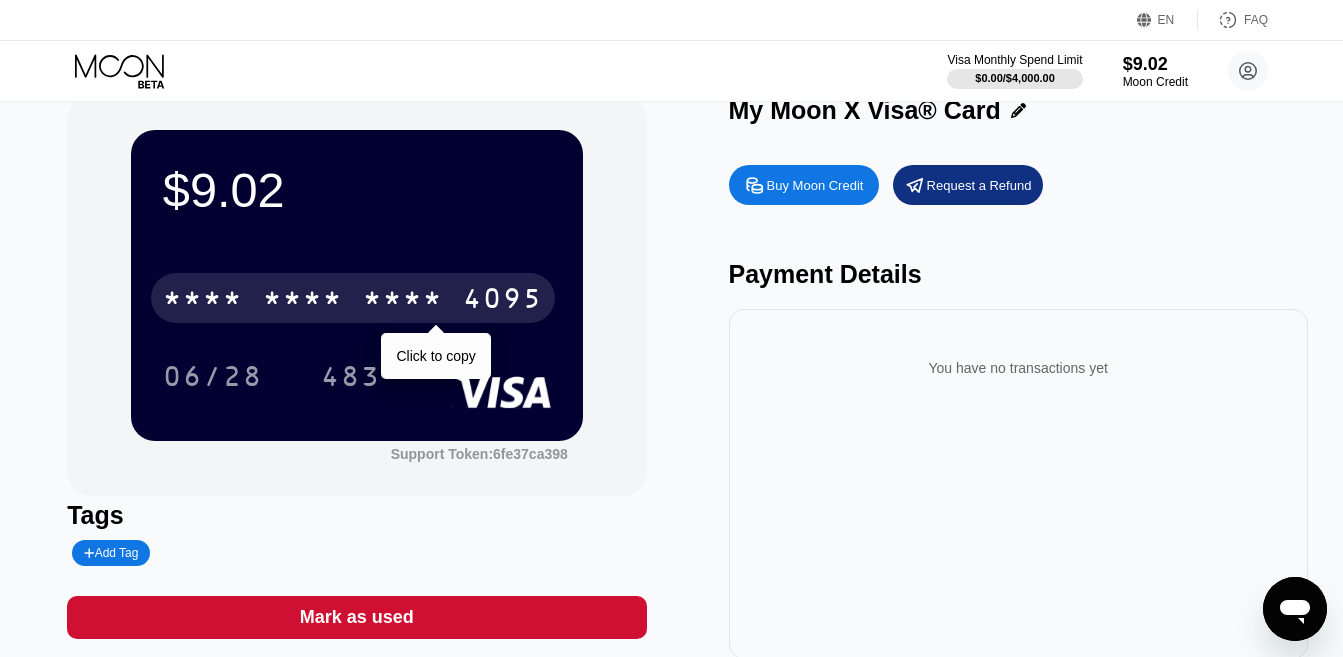 scroll, scrollTop: 0, scrollLeft: 0, axis: both 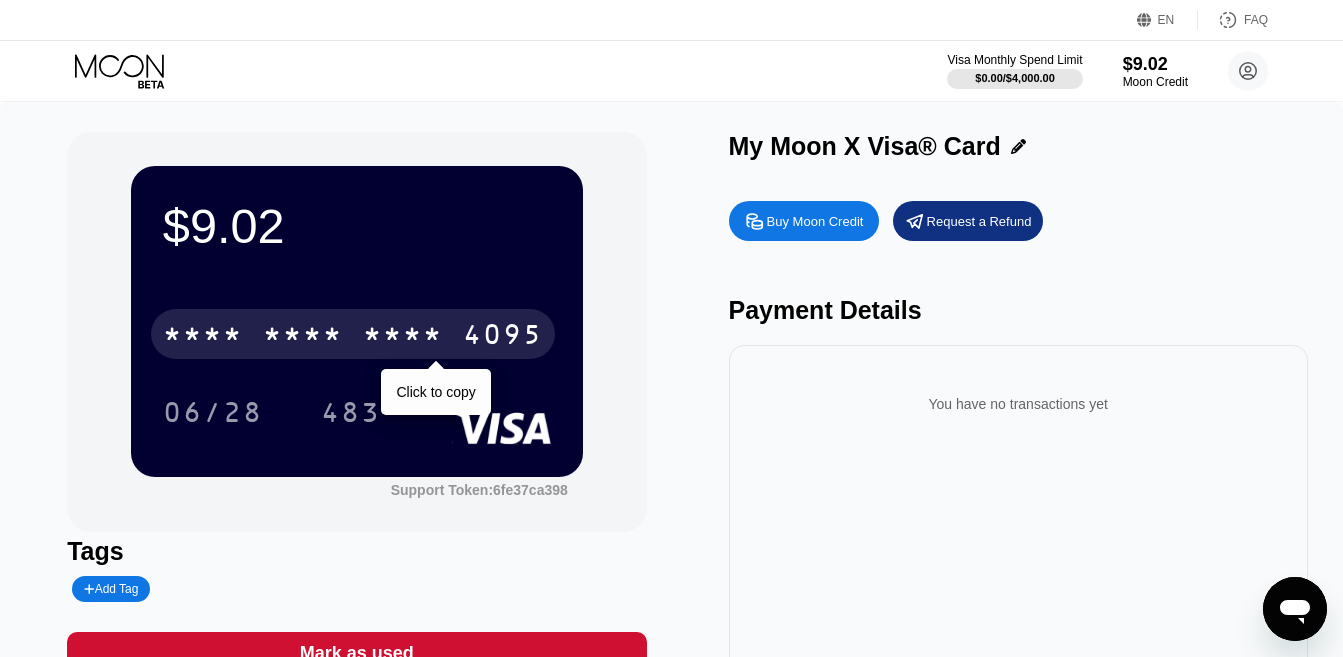 click on "* * * * * * * * * * * * 4095" at bounding box center (353, 334) 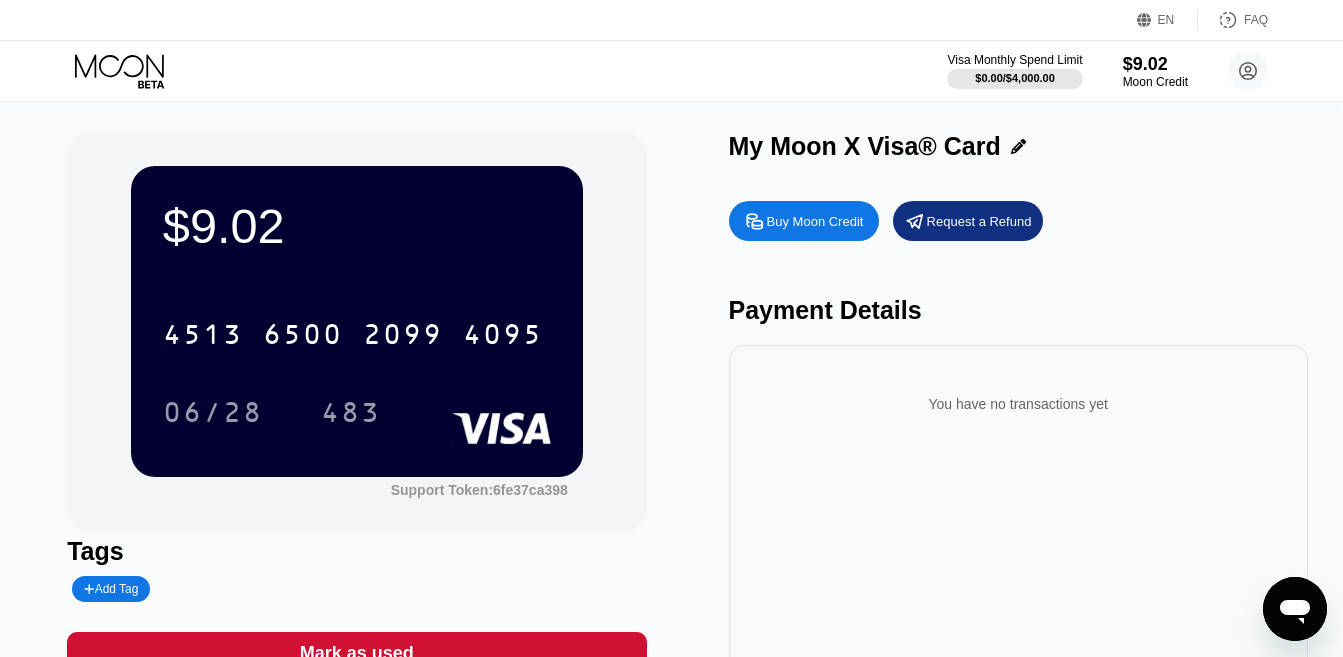 click on "06/28" at bounding box center [213, 412] 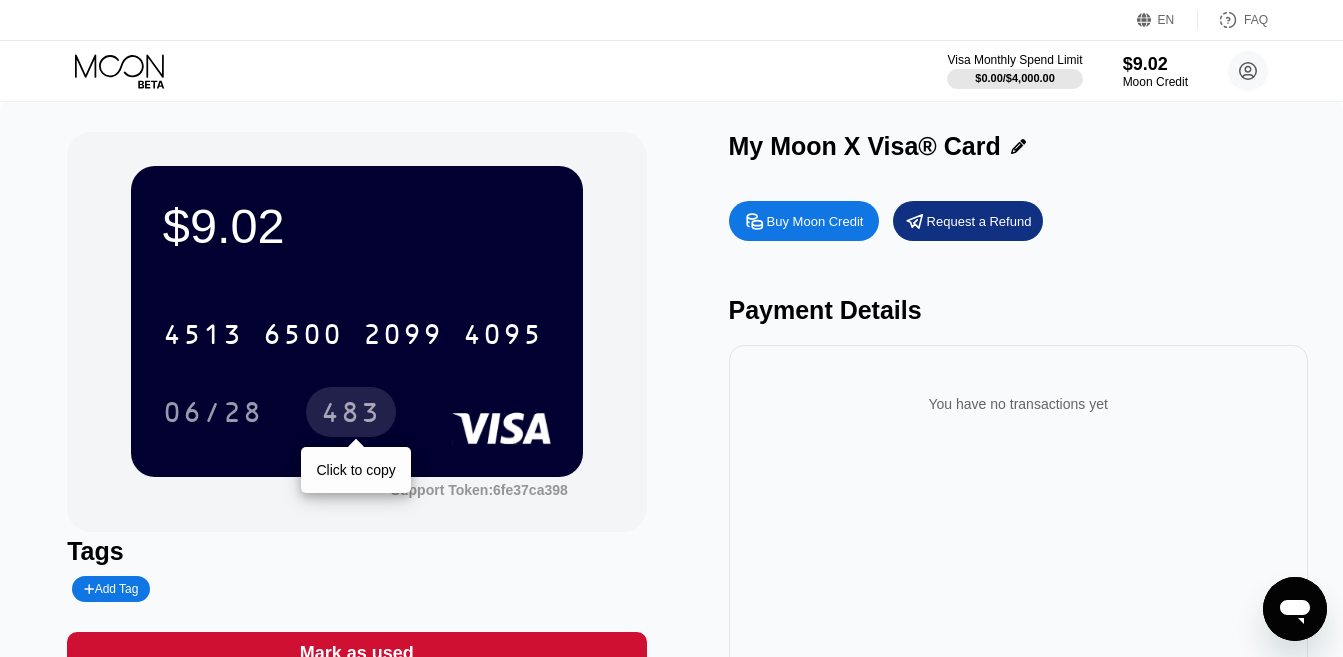 click on "483" at bounding box center [351, 415] 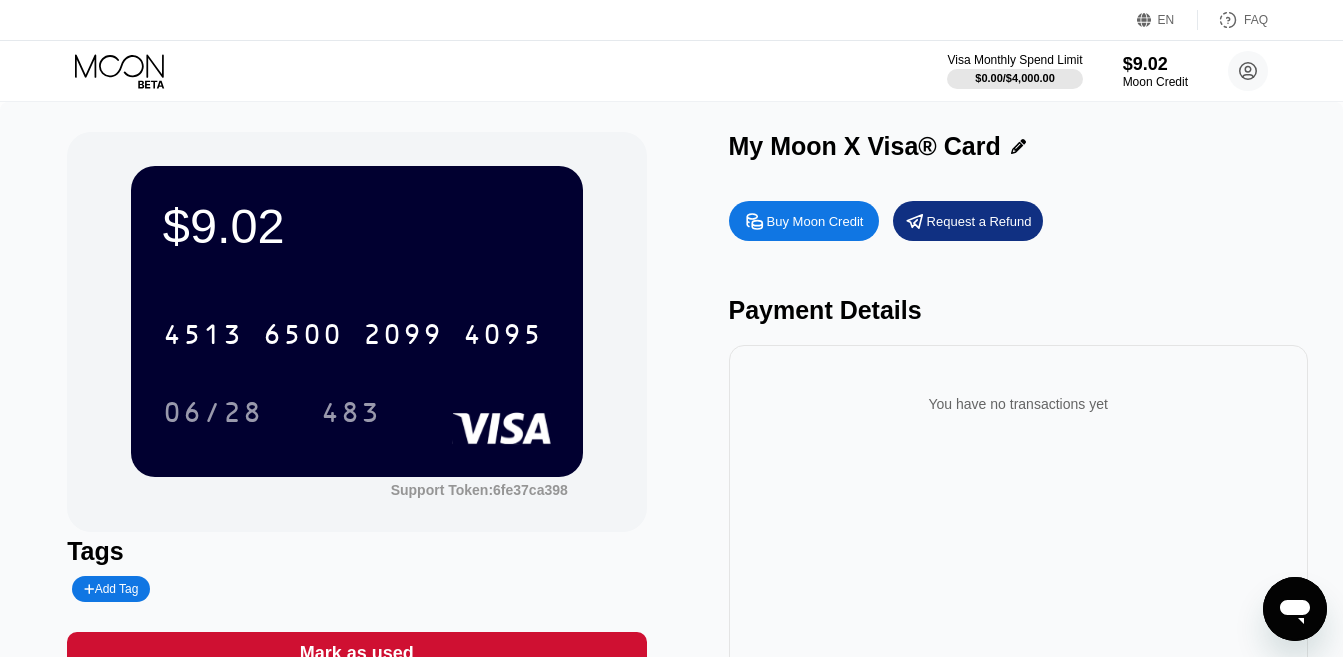 click on "My Moon X Visa® Card" at bounding box center (865, 146) 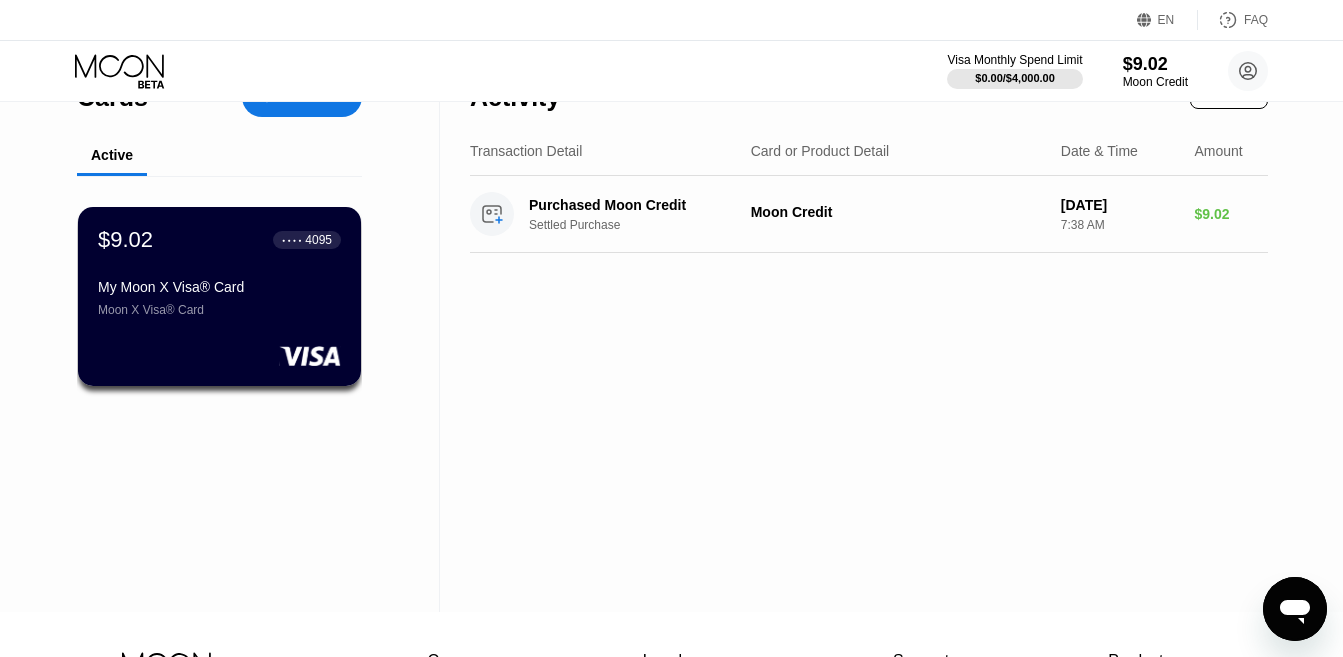 scroll, scrollTop: 0, scrollLeft: 0, axis: both 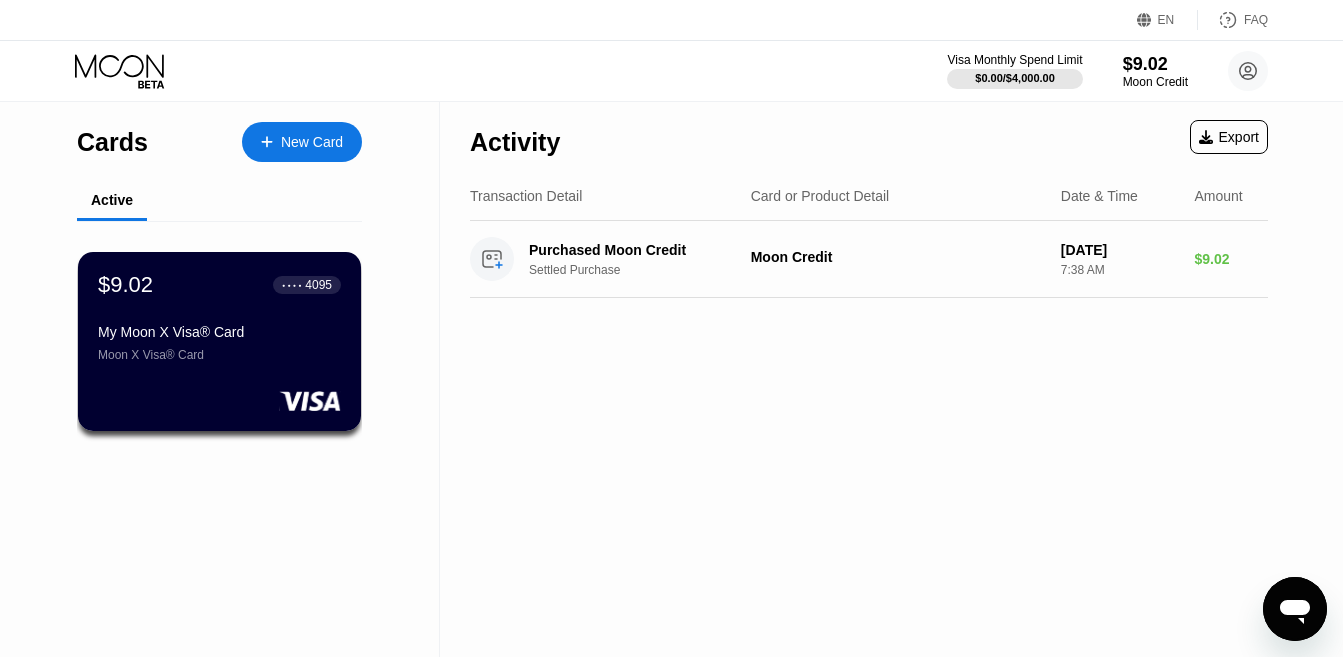 click at bounding box center (277, 142) 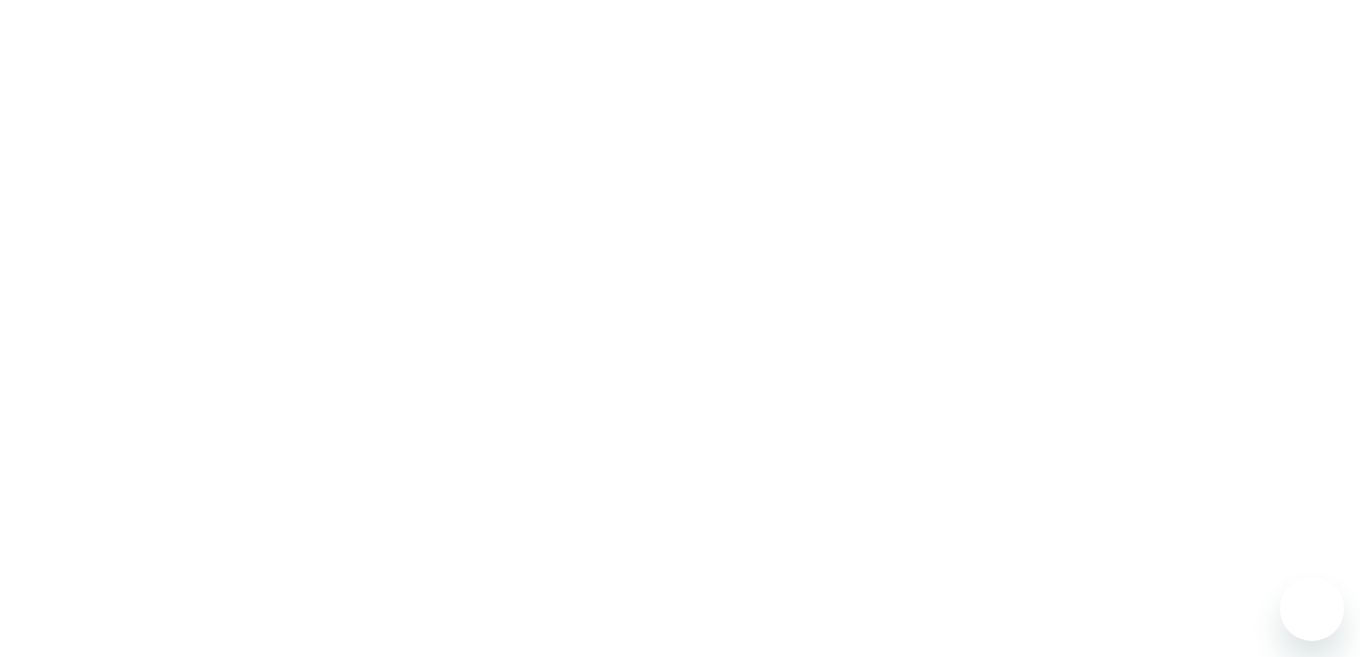 scroll, scrollTop: 0, scrollLeft: 0, axis: both 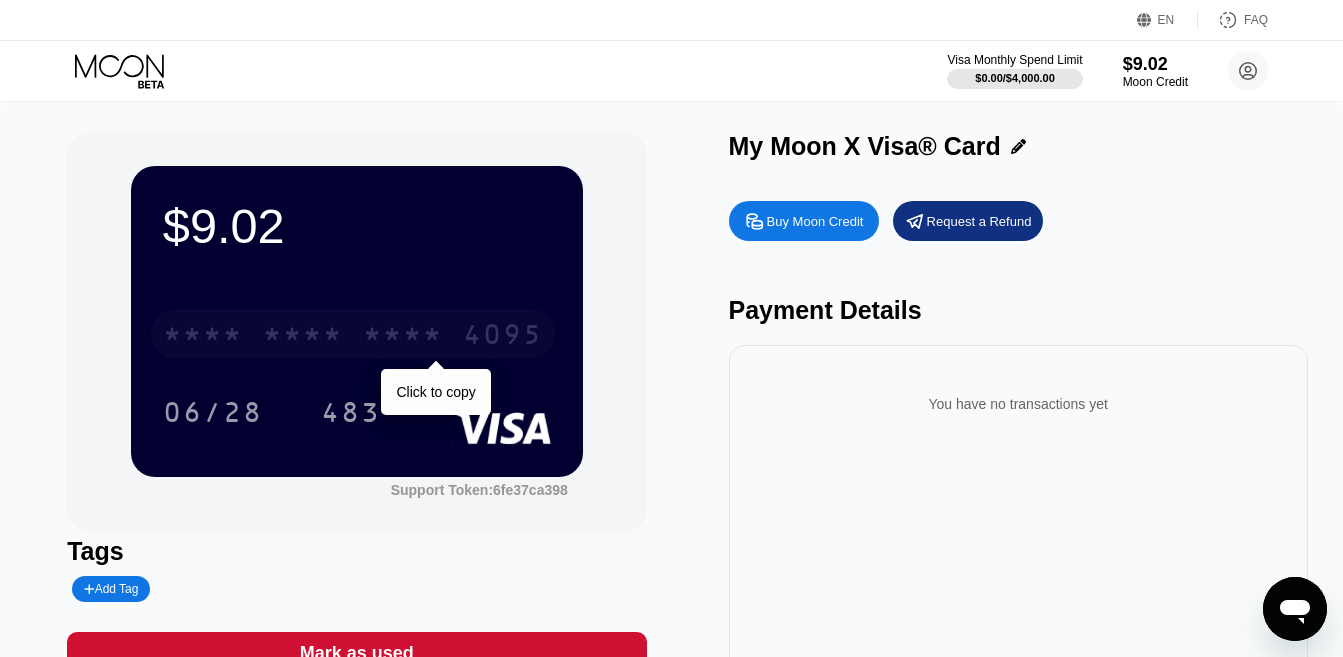 click on "* * * * * * * * * * * * 4095" at bounding box center [353, 334] 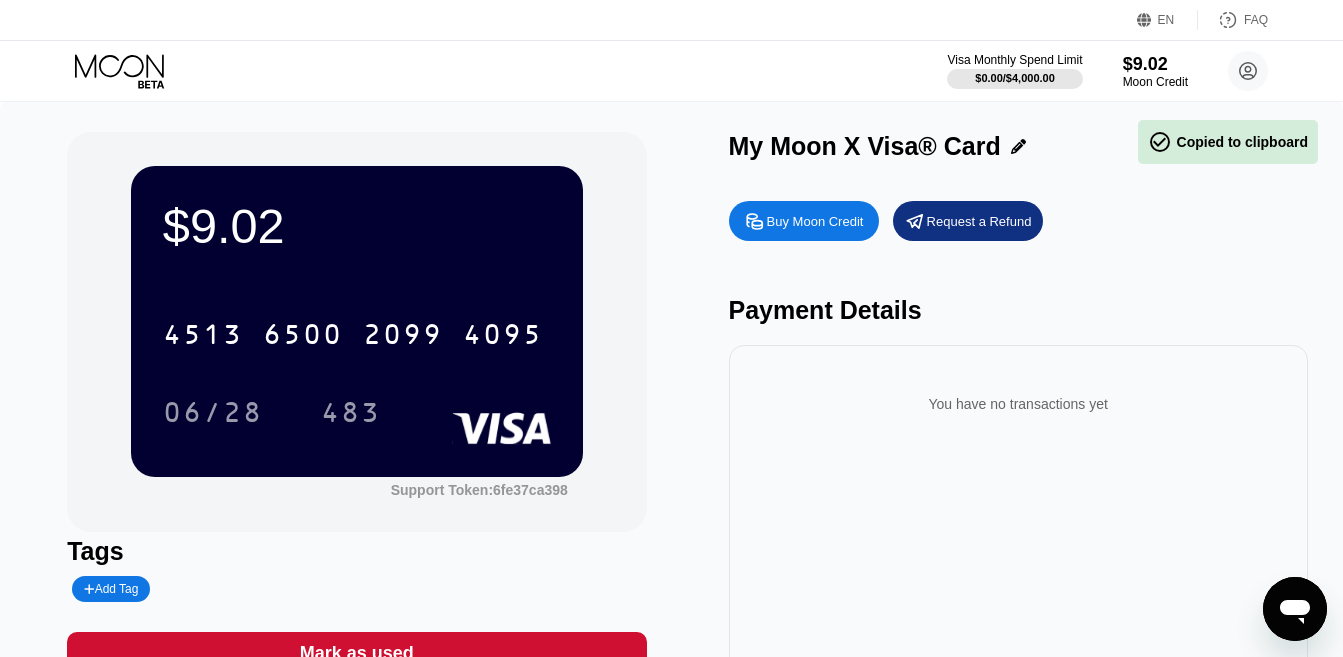 click on "4513 6500 2099 4095" at bounding box center (353, 334) 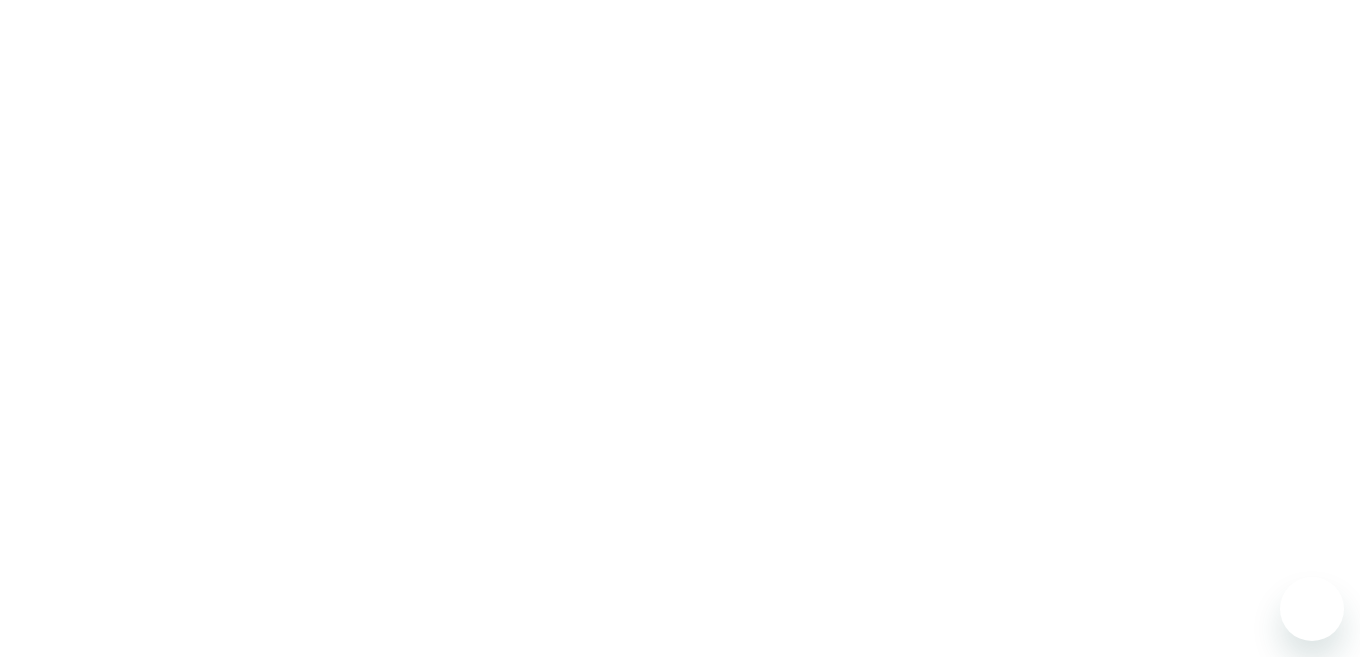 scroll, scrollTop: 0, scrollLeft: 0, axis: both 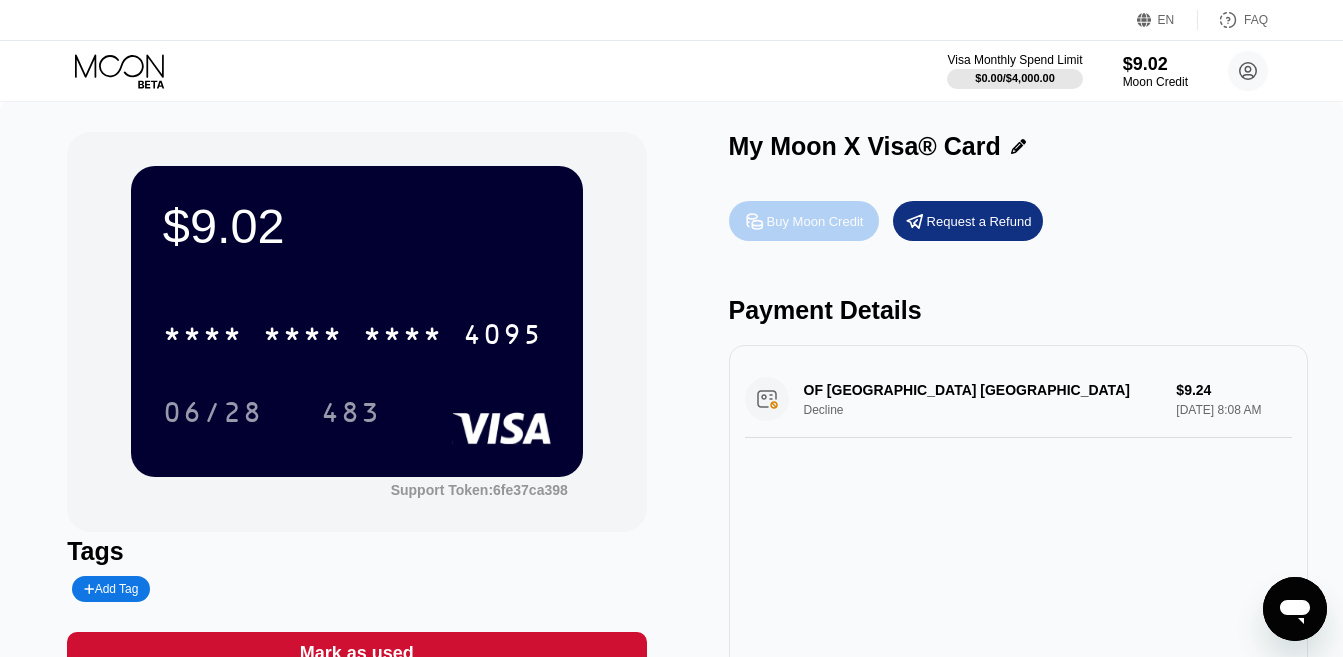 click on "Buy Moon Credit" at bounding box center (815, 221) 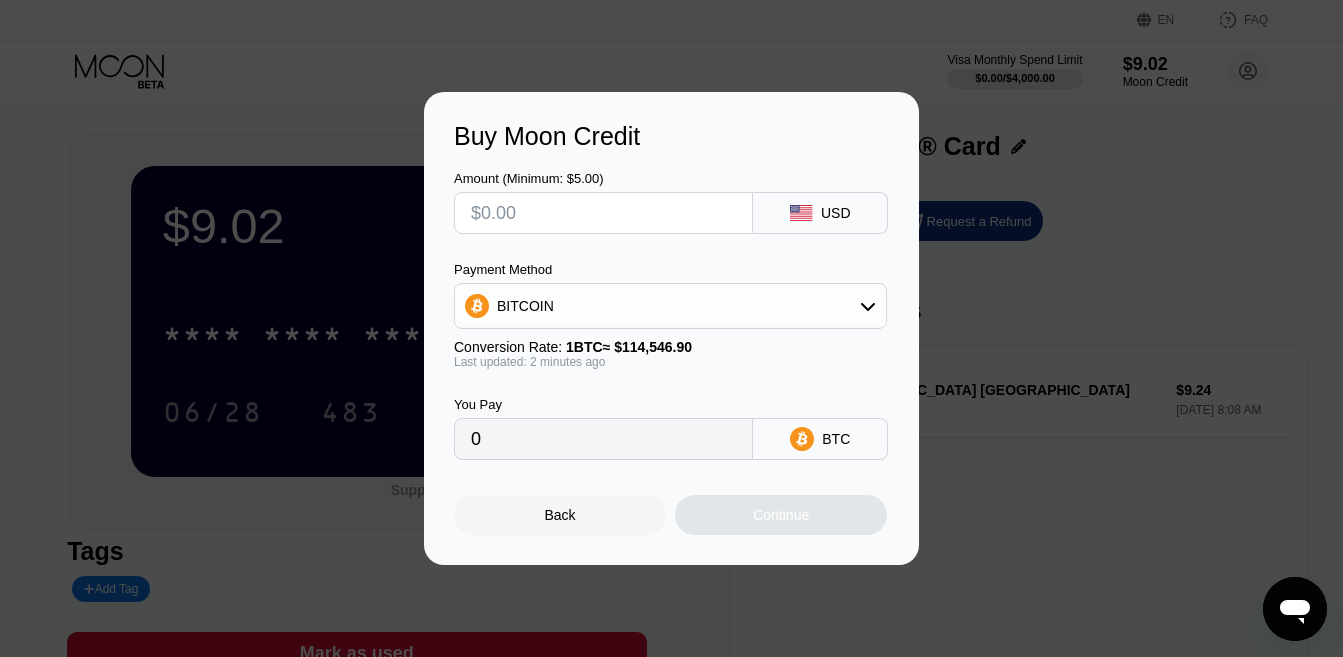 click on "BITCOIN" at bounding box center (670, 306) 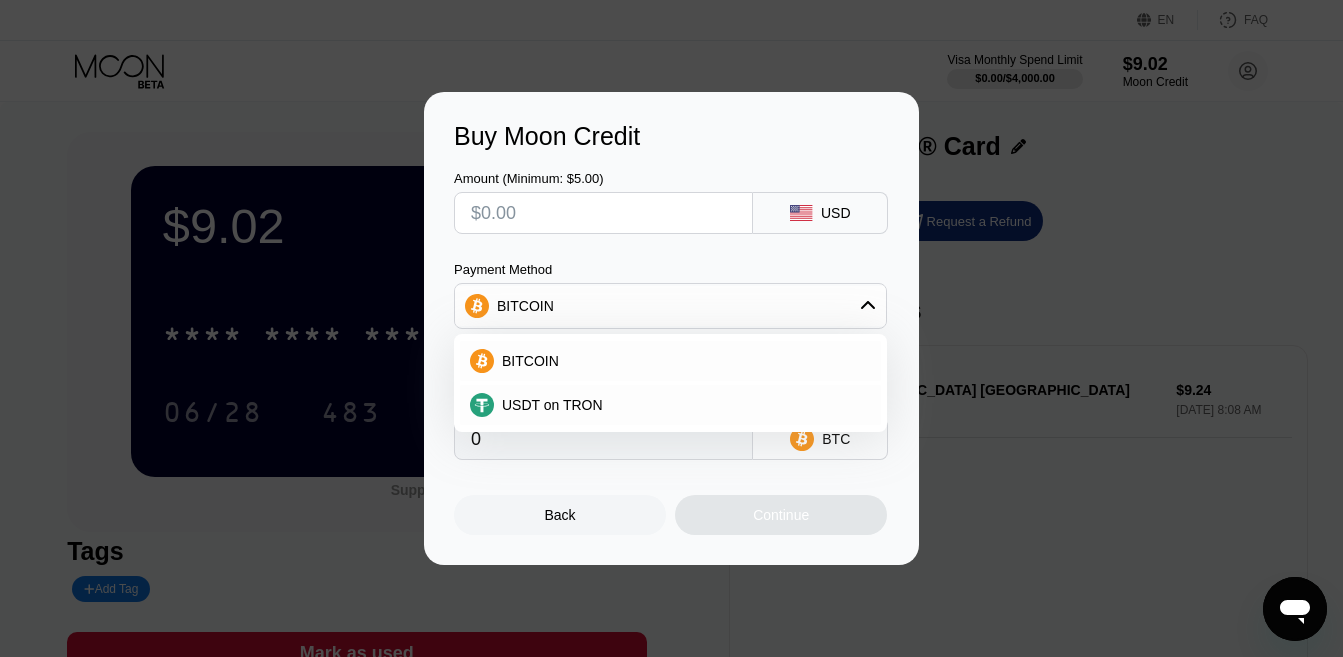 click on "BITCOIN" at bounding box center (670, 306) 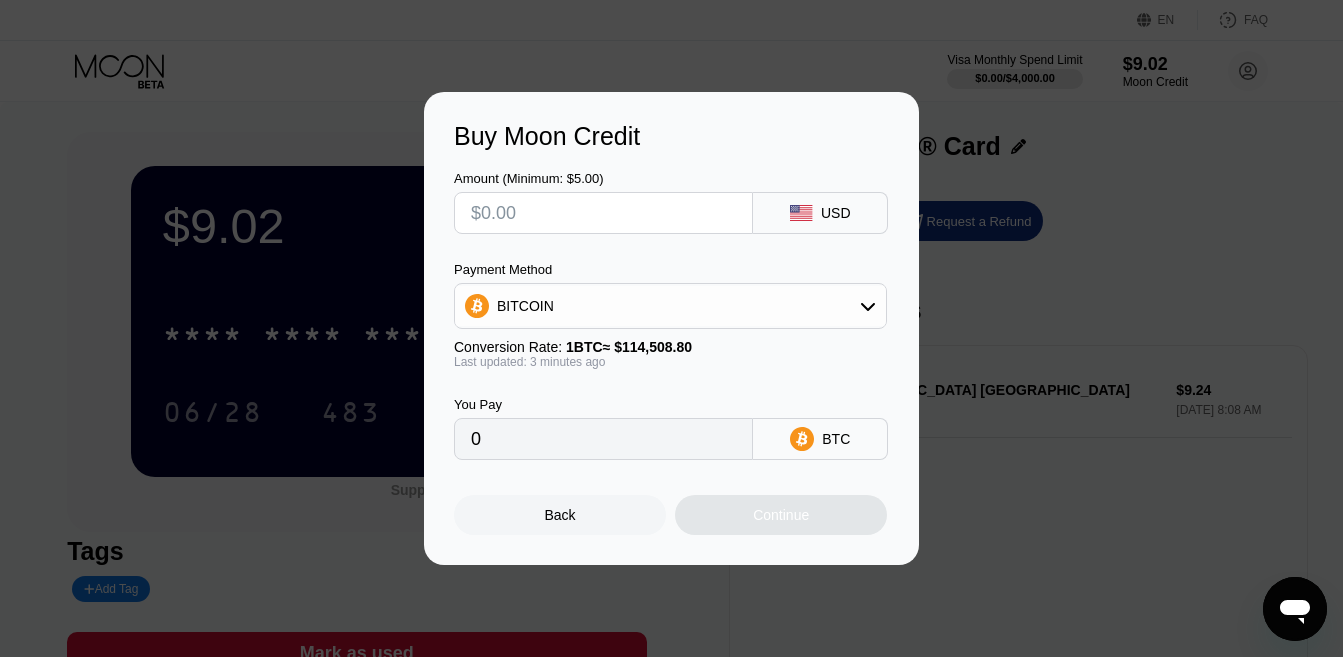 click on "BITCOIN" at bounding box center (670, 306) 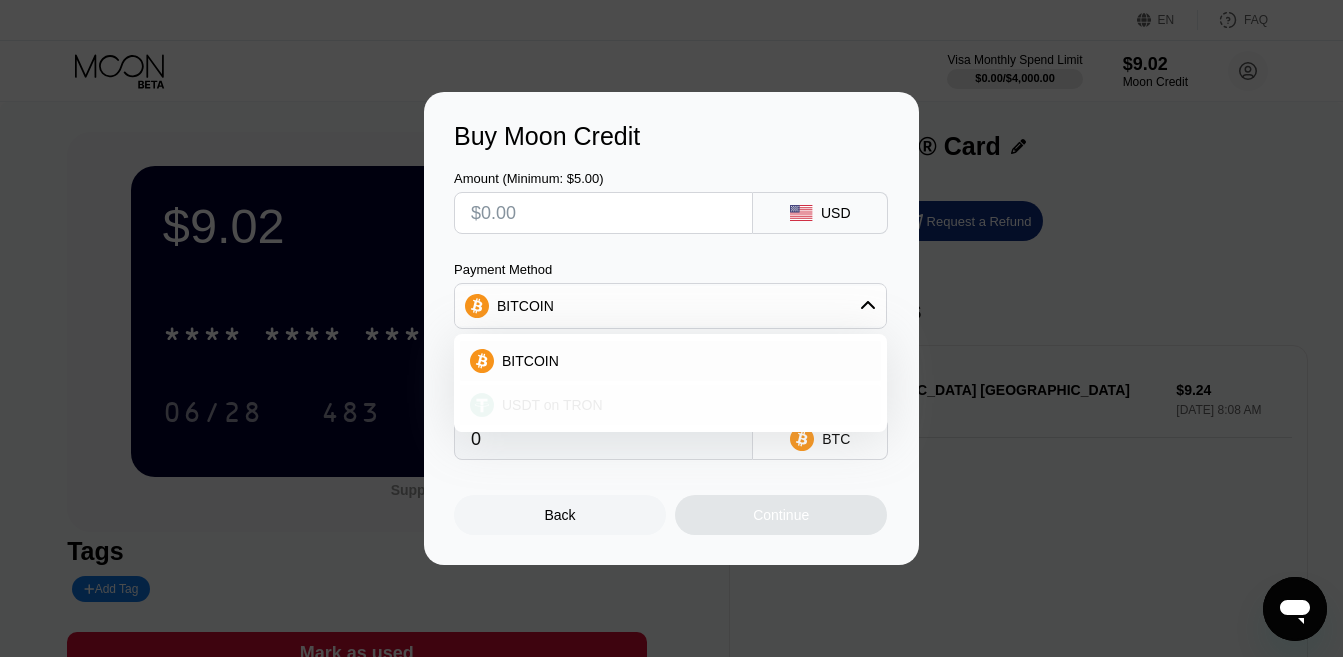 click on "USDT on TRON" at bounding box center (552, 405) 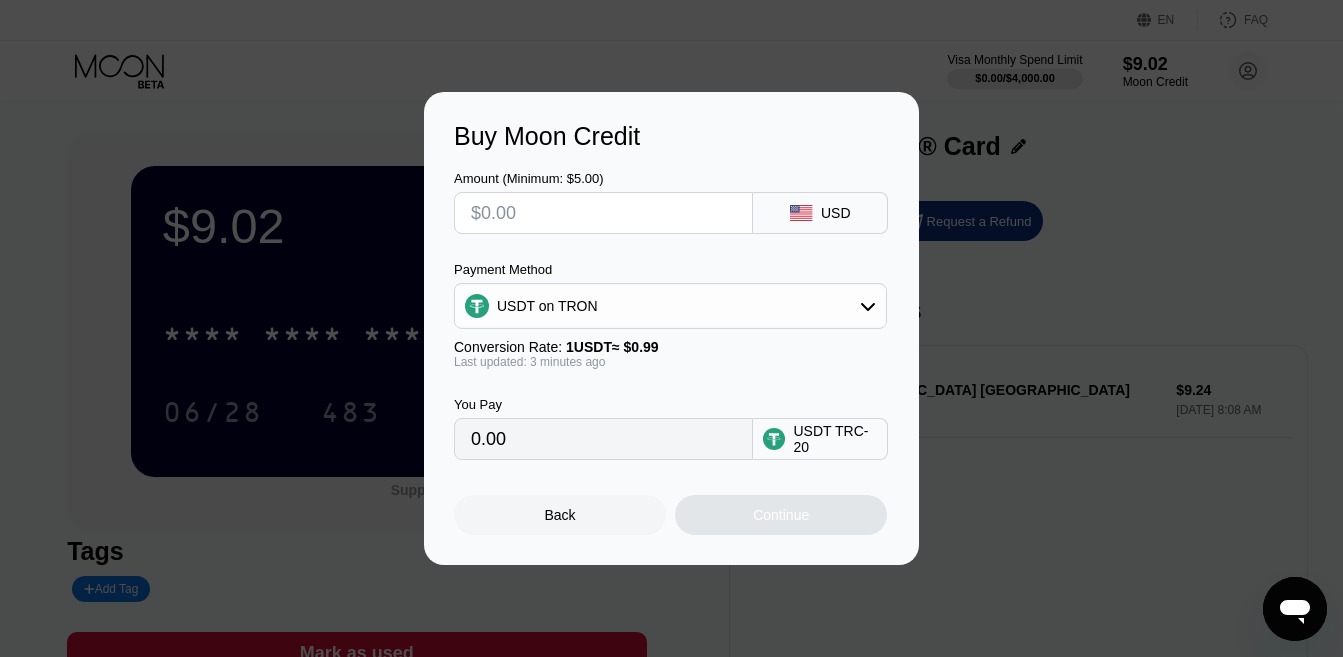 click on "0.00" at bounding box center (603, 439) 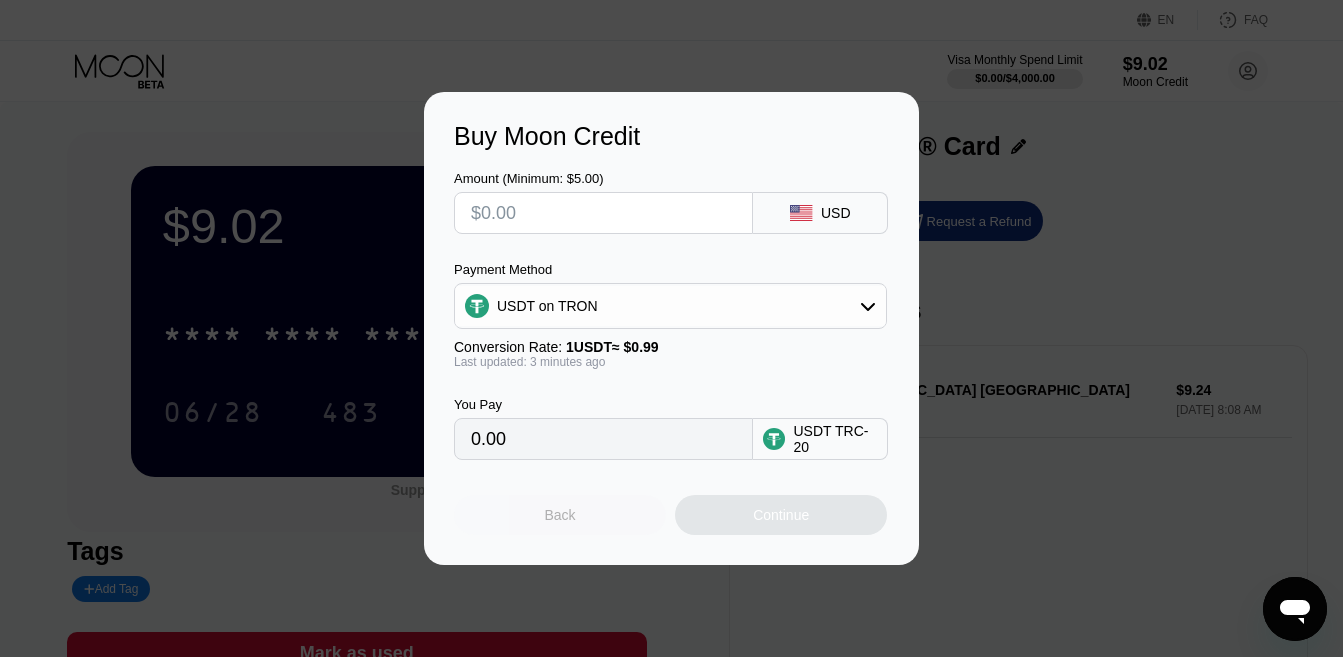 click on "Back" at bounding box center (560, 515) 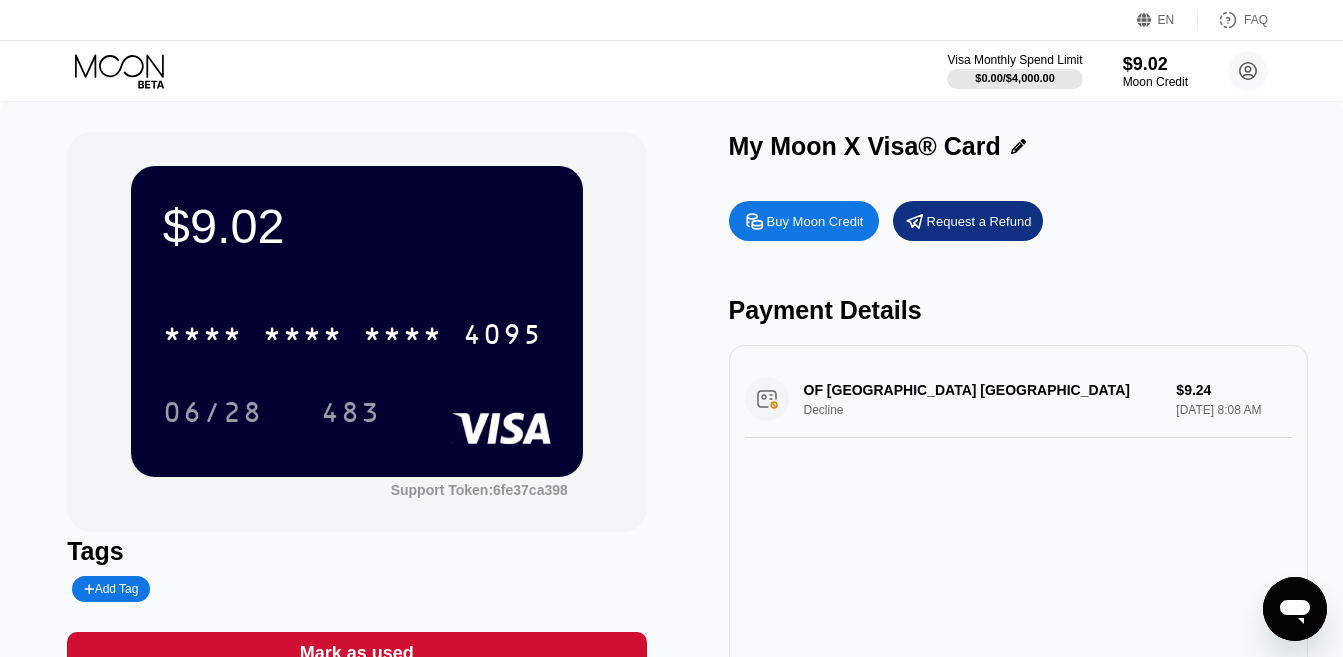 click on "Buy Moon Credit Request a Refund" at bounding box center [1018, 221] 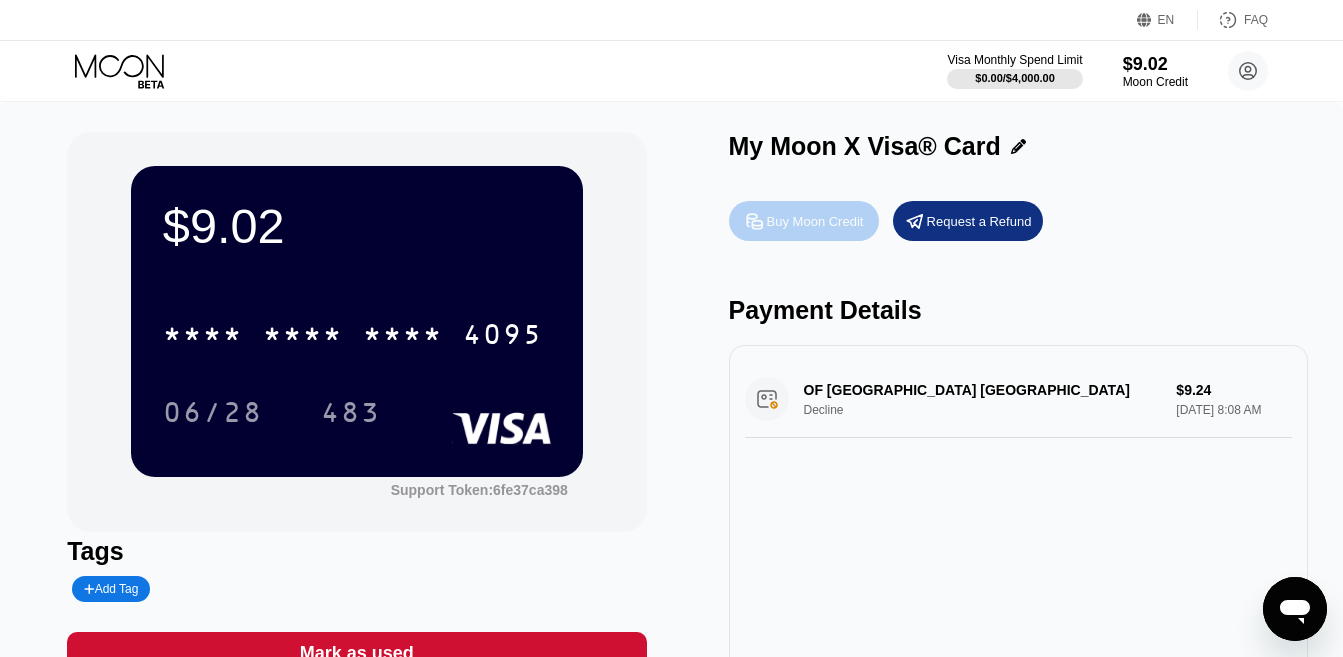click on "Buy Moon Credit" at bounding box center (815, 221) 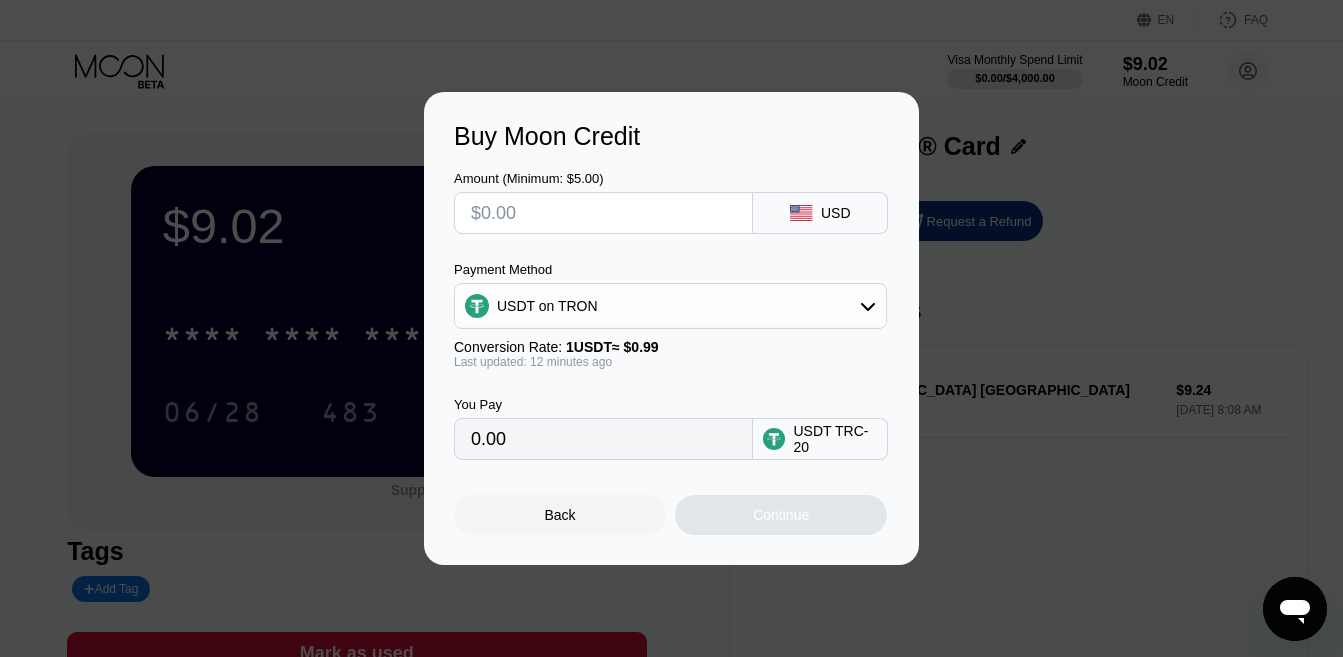 click at bounding box center (603, 213) 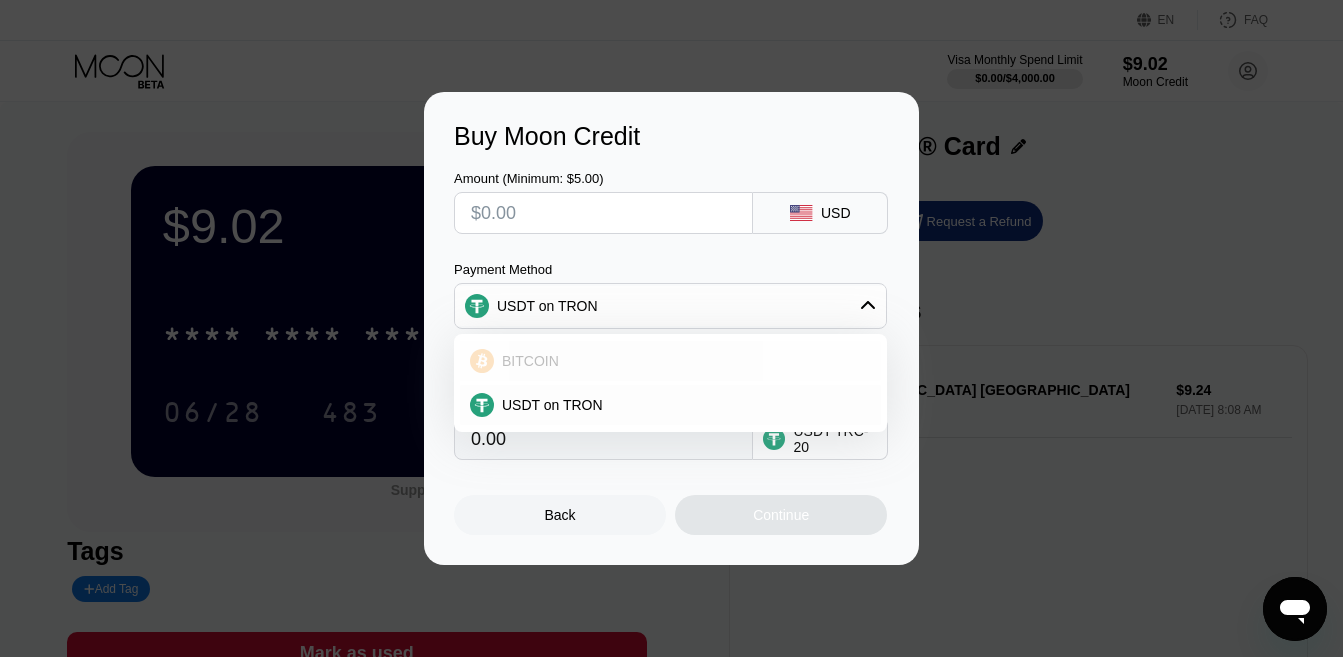 click on "BITCOIN" at bounding box center [530, 361] 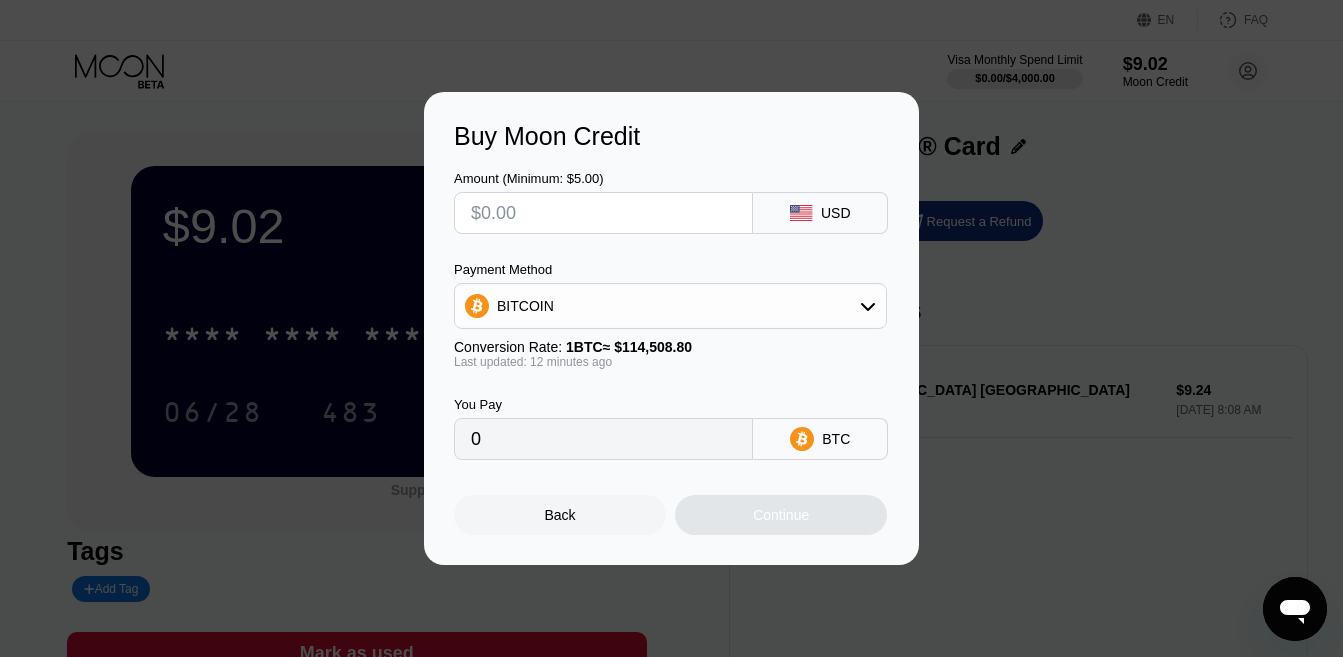 click at bounding box center (603, 213) 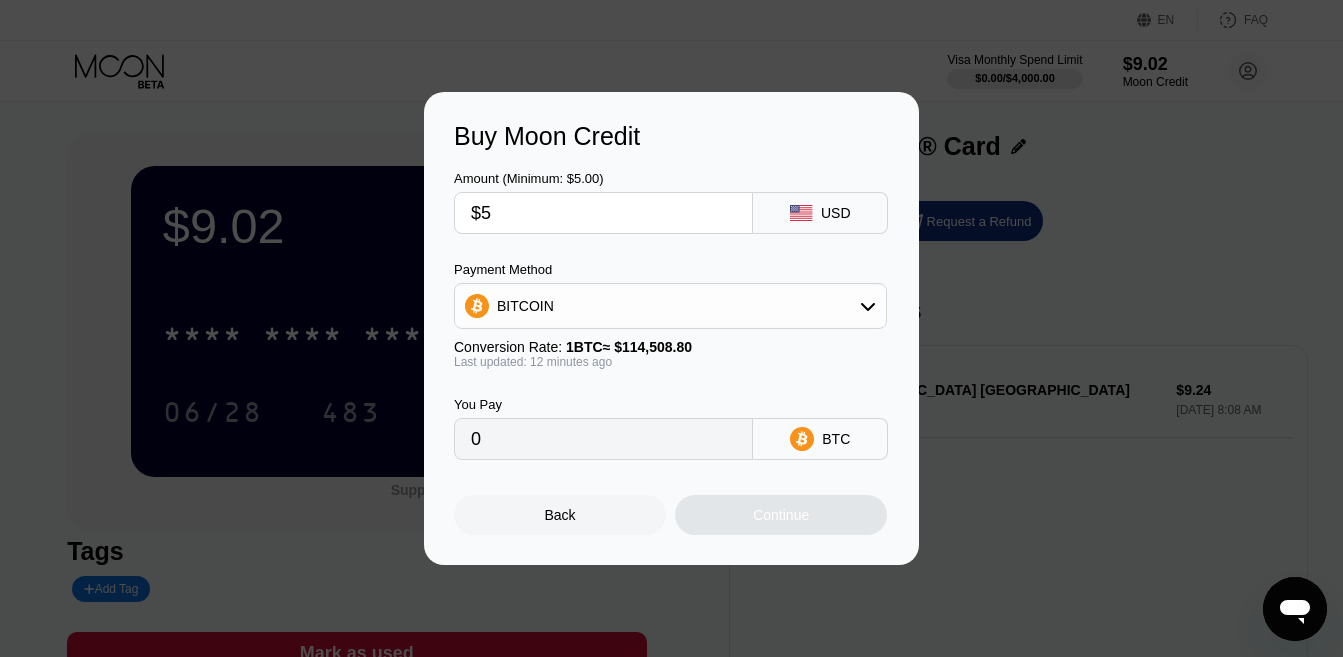 type on "0.00004352" 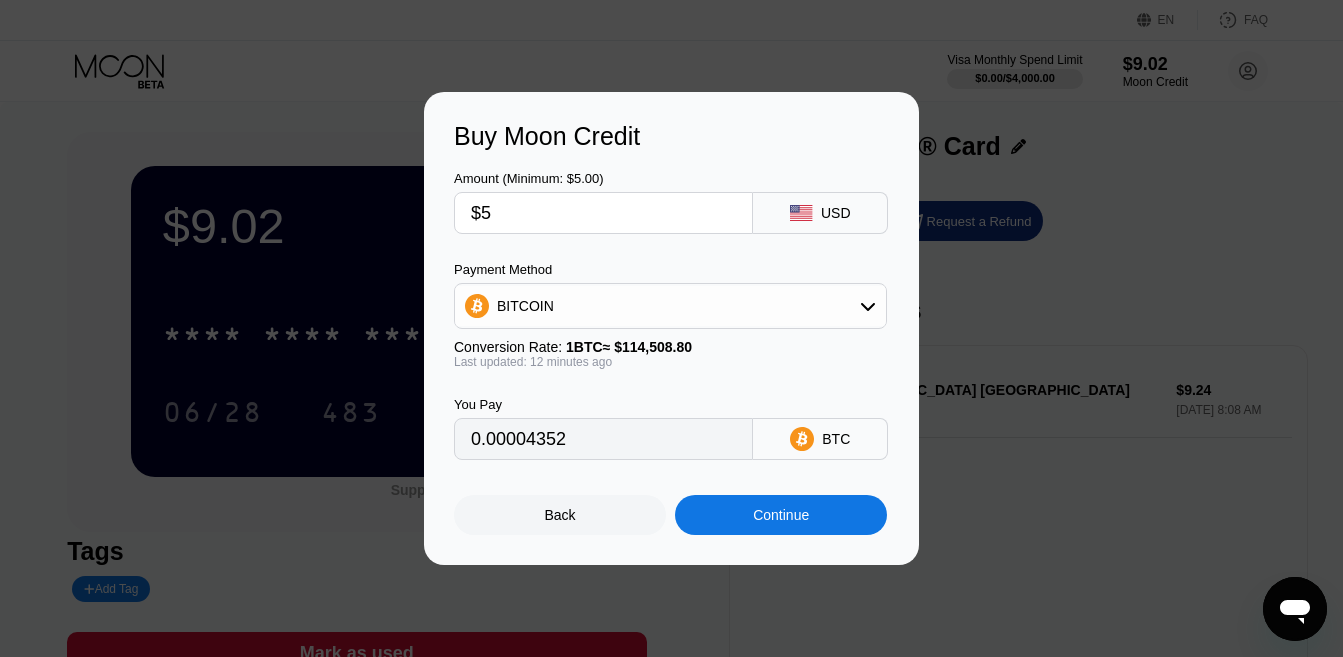 type on "$5" 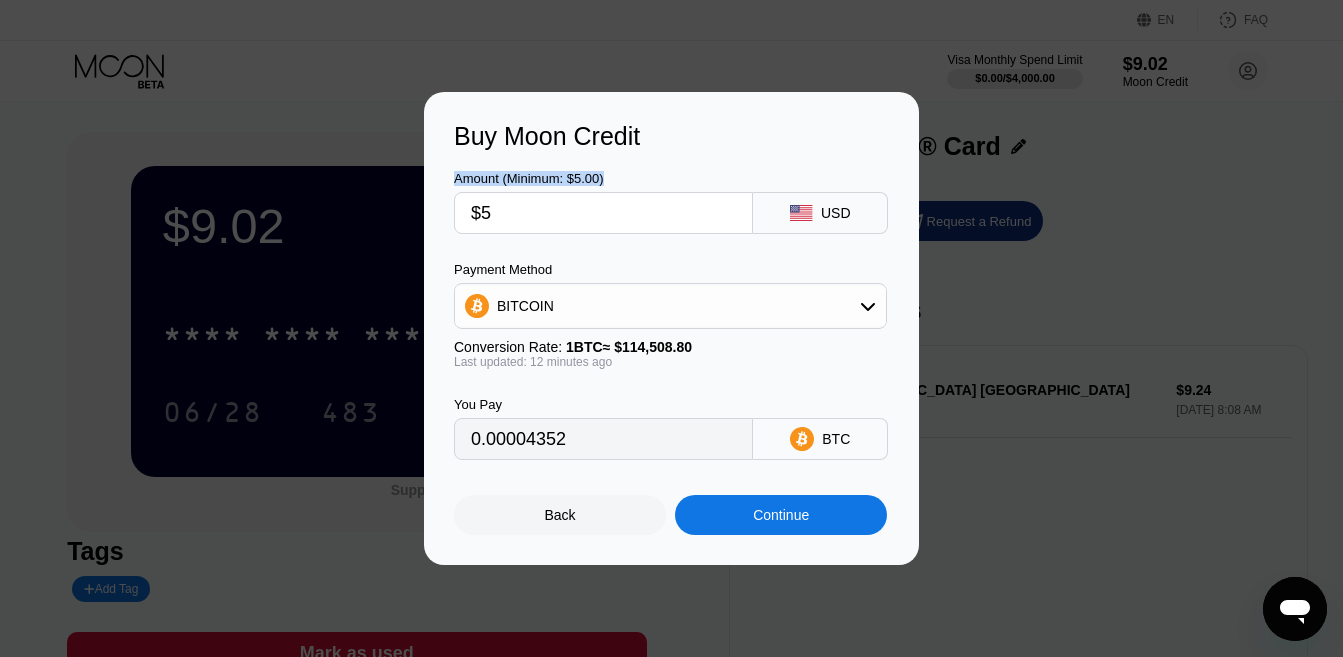 click on "Amount (Minimum: $5.00) $5 USD" at bounding box center [671, 192] 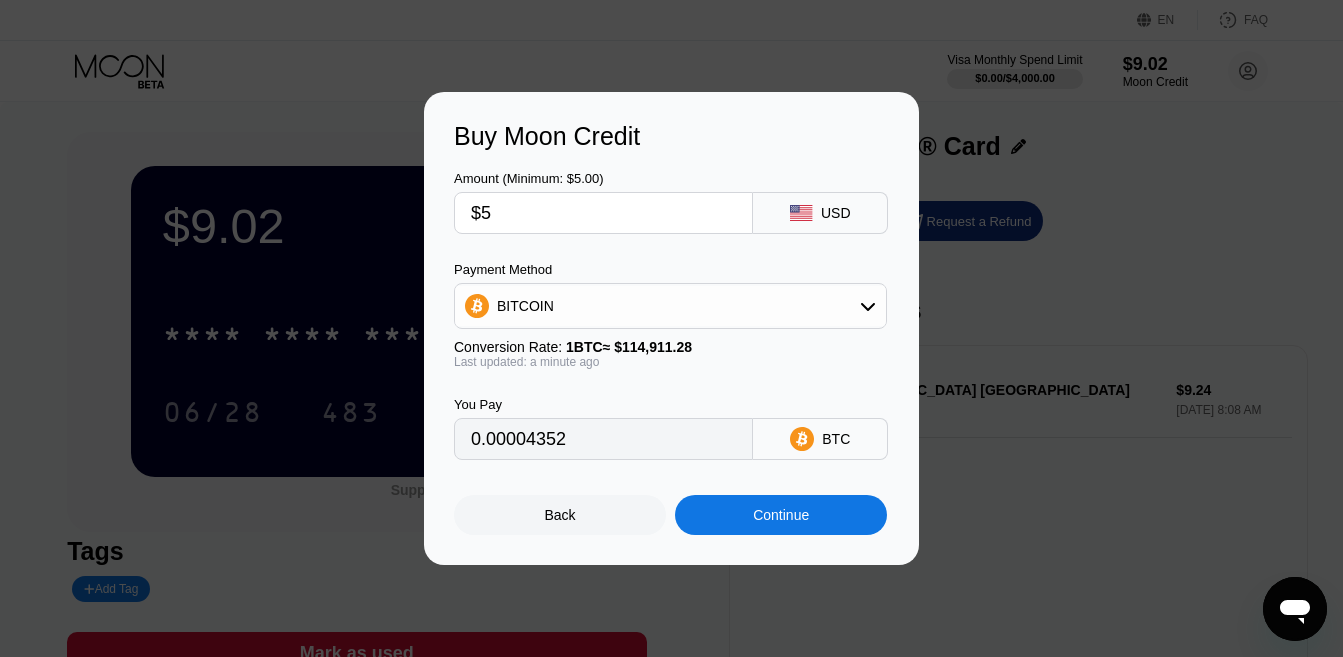 type on "0.00004353" 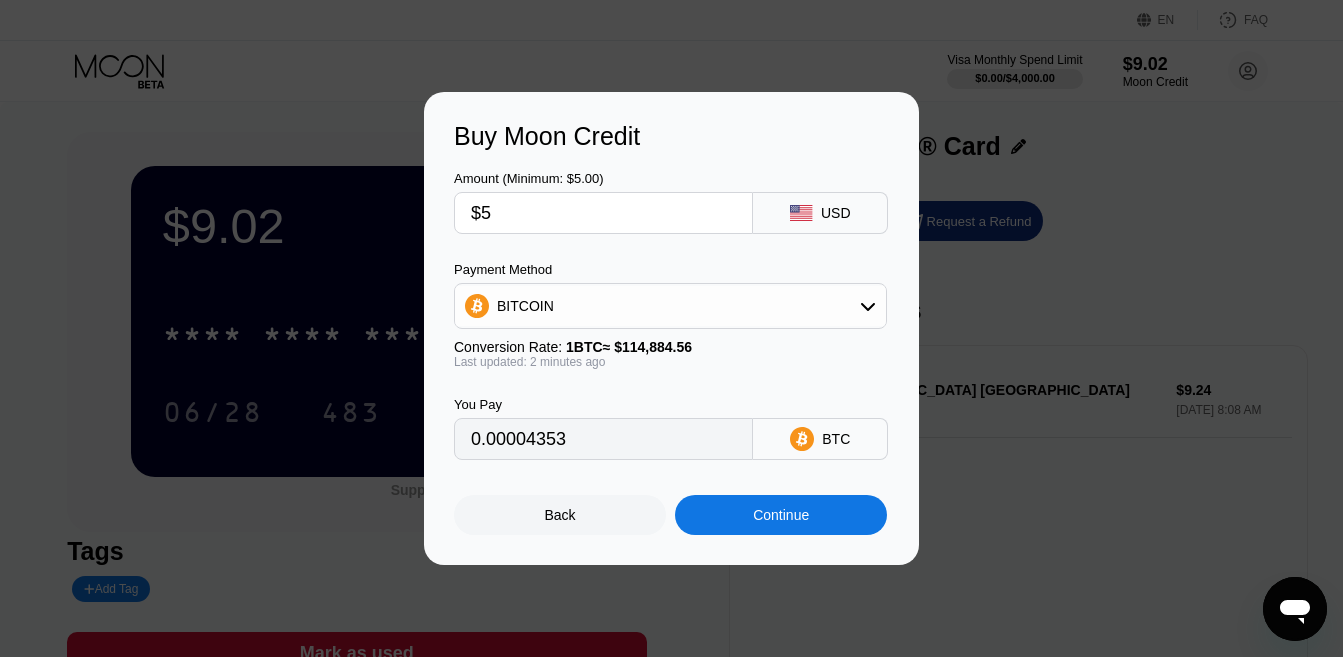 click on "0.00004353" at bounding box center [603, 439] 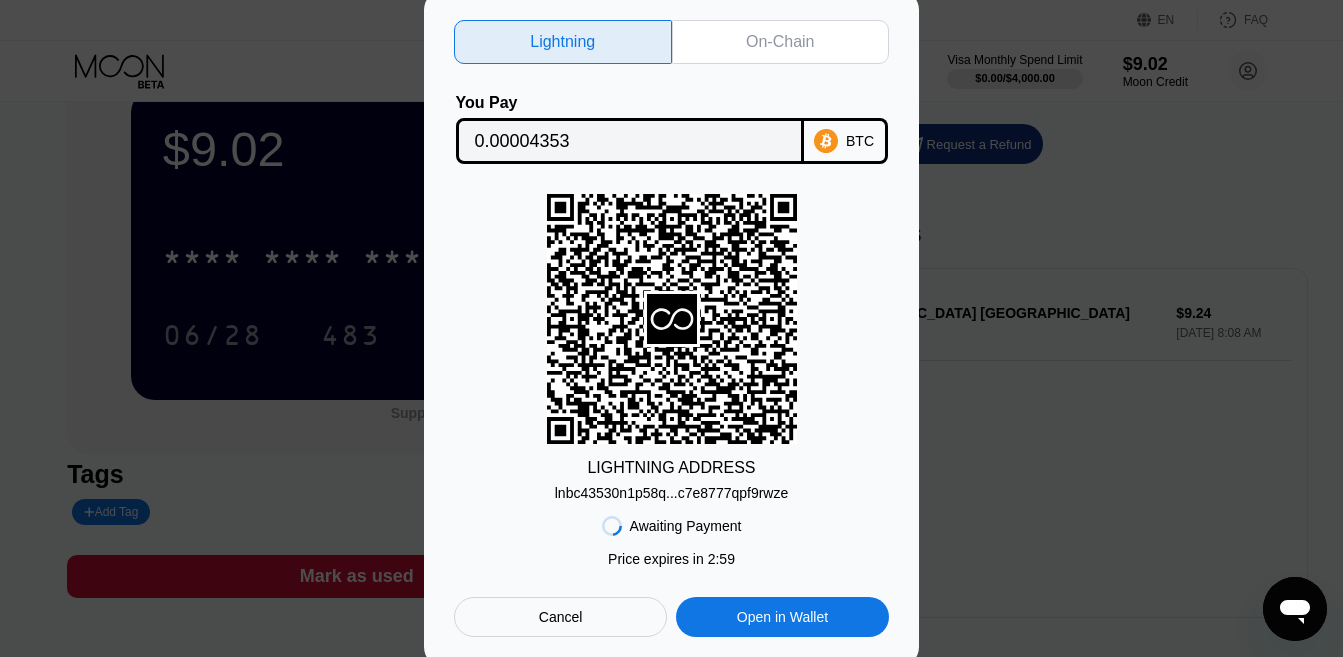 scroll, scrollTop: 100, scrollLeft: 0, axis: vertical 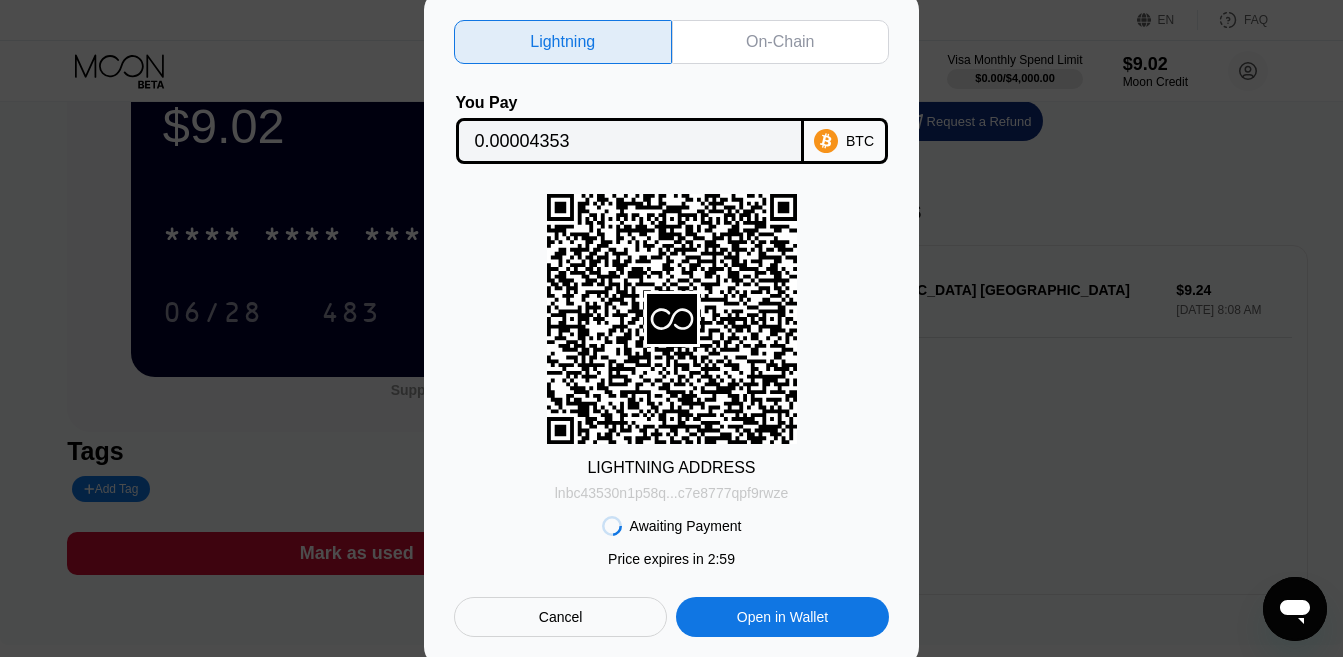 drag, startPoint x: 737, startPoint y: 496, endPoint x: 729, endPoint y: 230, distance: 266.12027 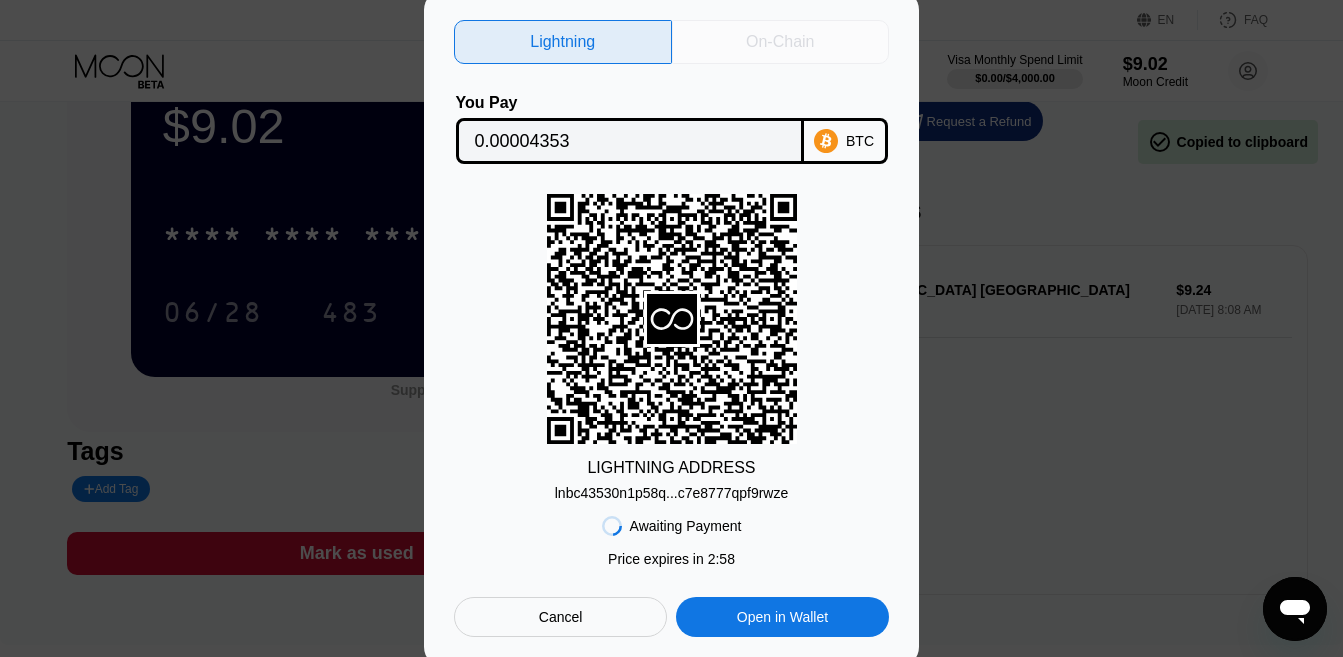 click on "On-Chain" at bounding box center (781, 42) 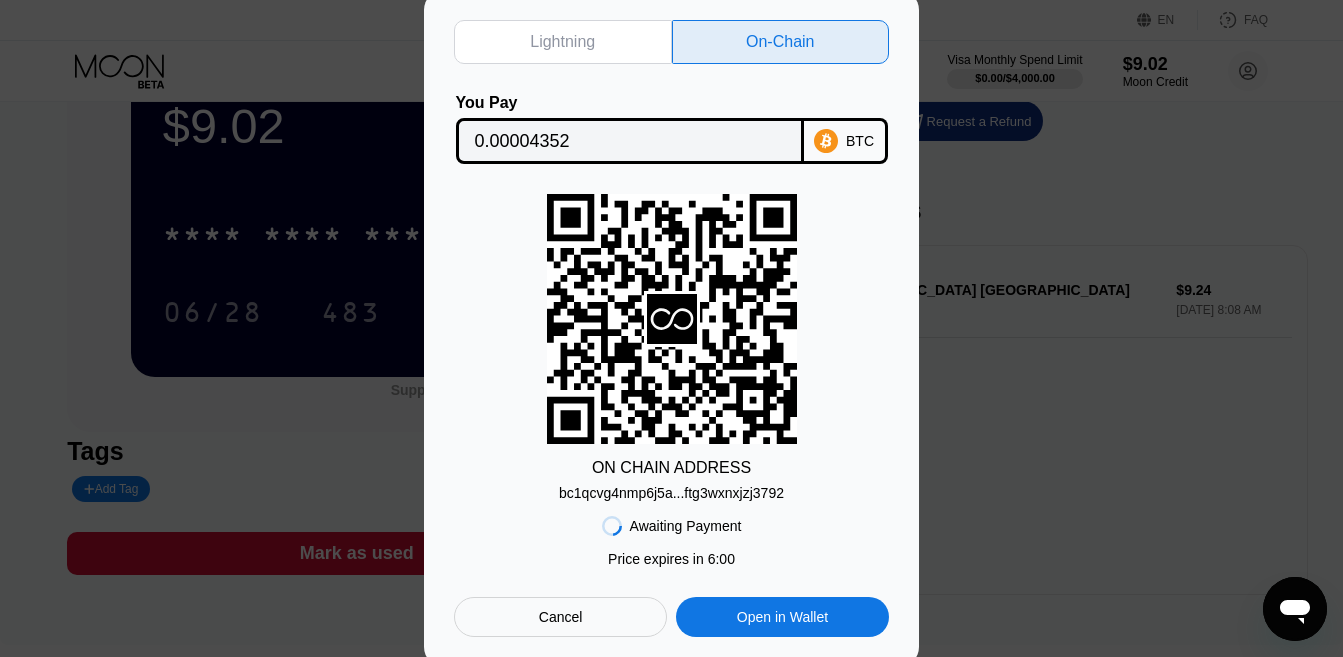 click on "Awaiting Payment Price expires in   2 : 56 Price expires in   6 : 00 Cancel Open in Wallet" at bounding box center [671, 569] 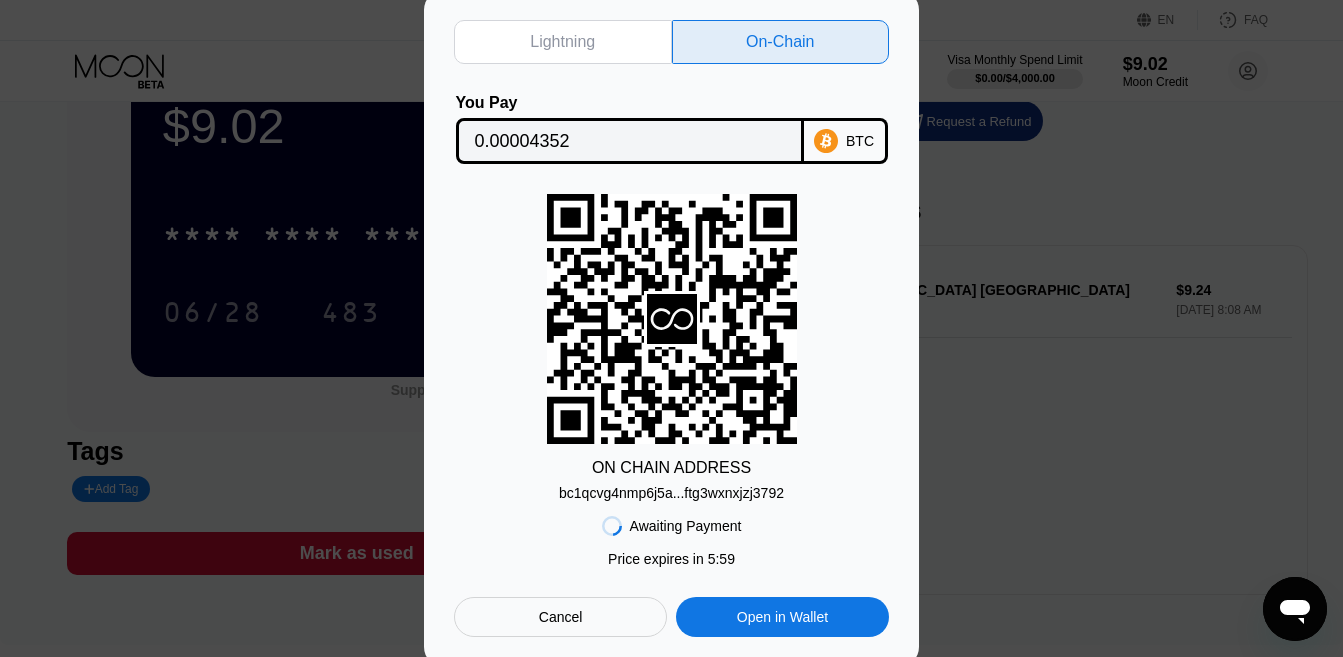 click on "Awaiting Payment Price expires in   2 : 56 Price expires in   5 : 59 Cancel Open in Wallet" at bounding box center (671, 569) 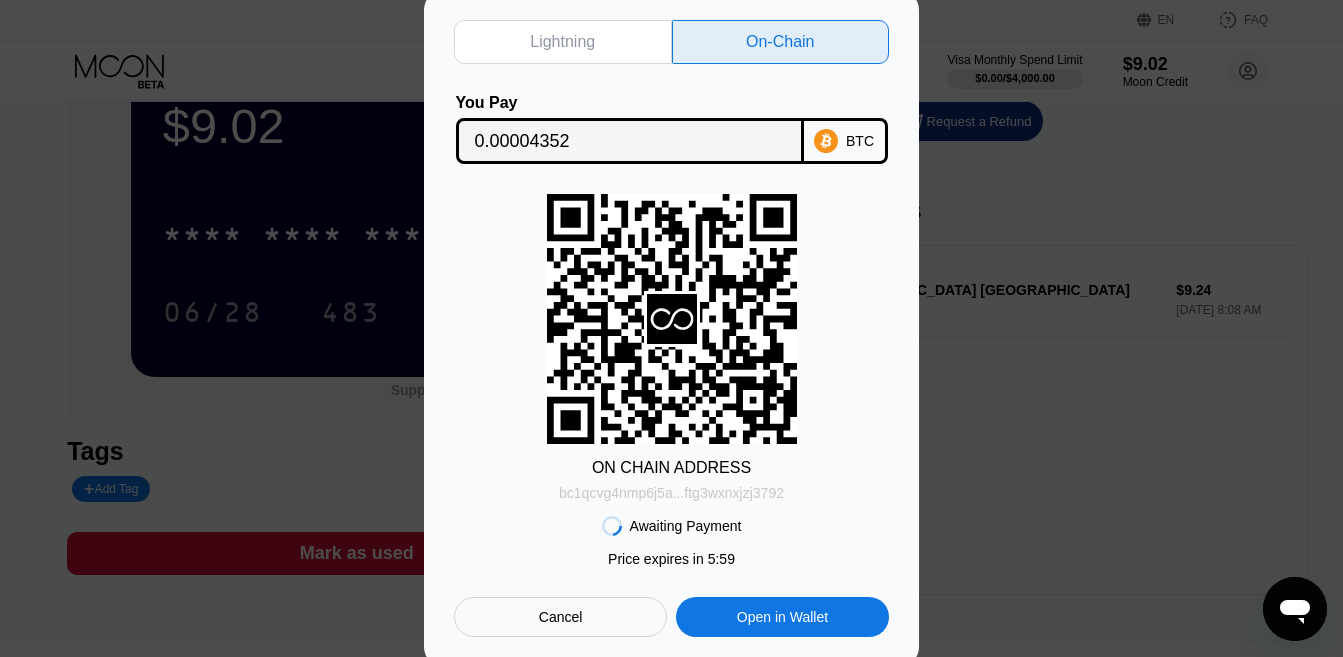 click on "bc1qcvg4nmp6j5a...ftg3wxnxjzj3792" at bounding box center [671, 493] 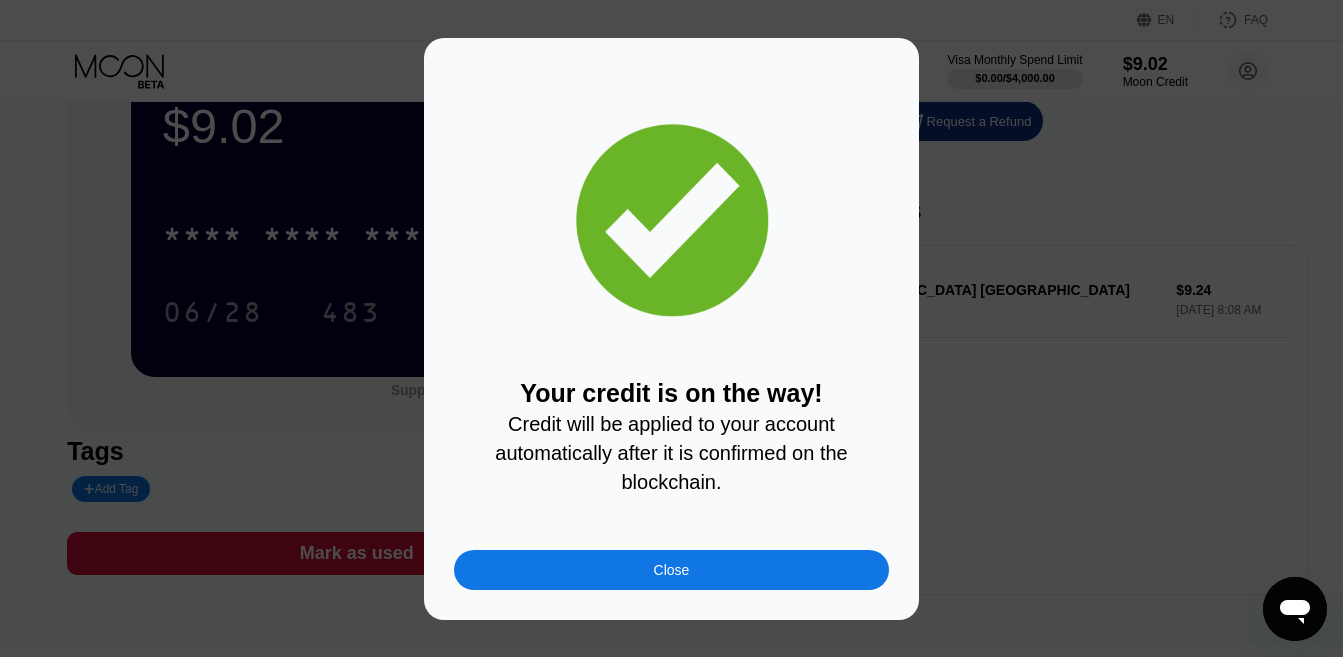 click on "Close" at bounding box center (671, 570) 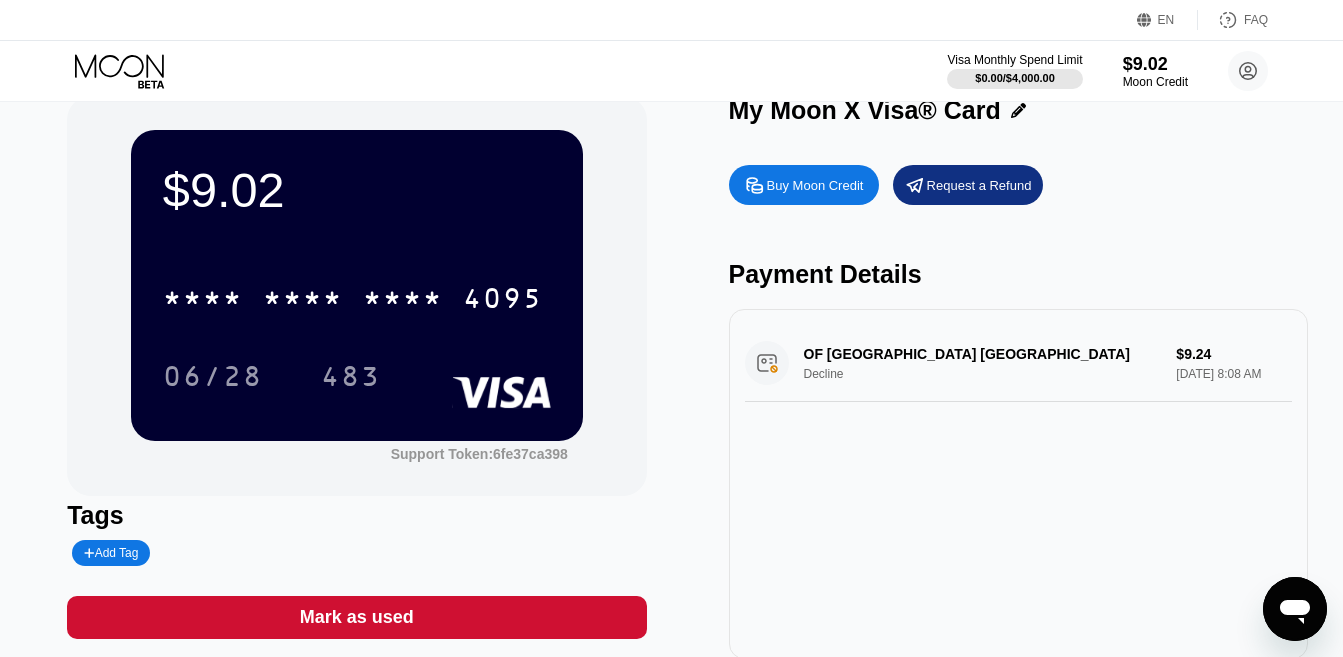 scroll, scrollTop: 0, scrollLeft: 0, axis: both 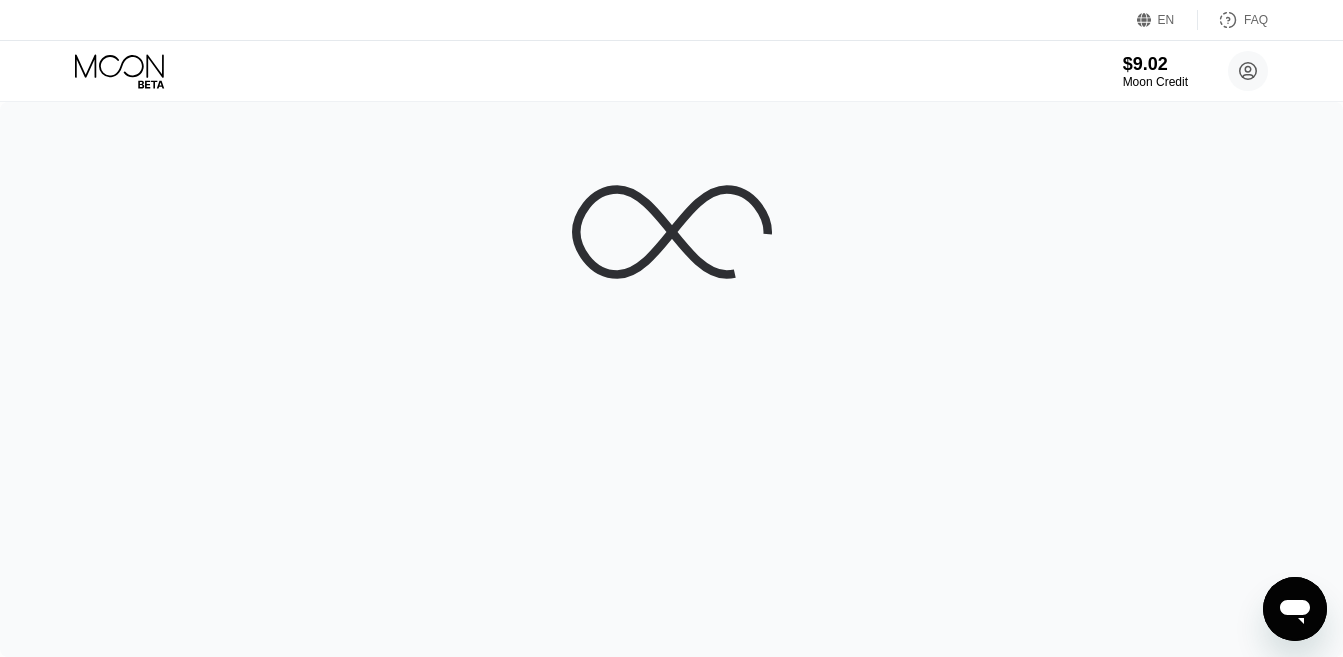 click on "$9.02 Moon Credit [EMAIL_ADDRESS][DOMAIN_NAME]  Home Settings Support Careers About Us Log out Privacy policy Terms" at bounding box center (671, 71) 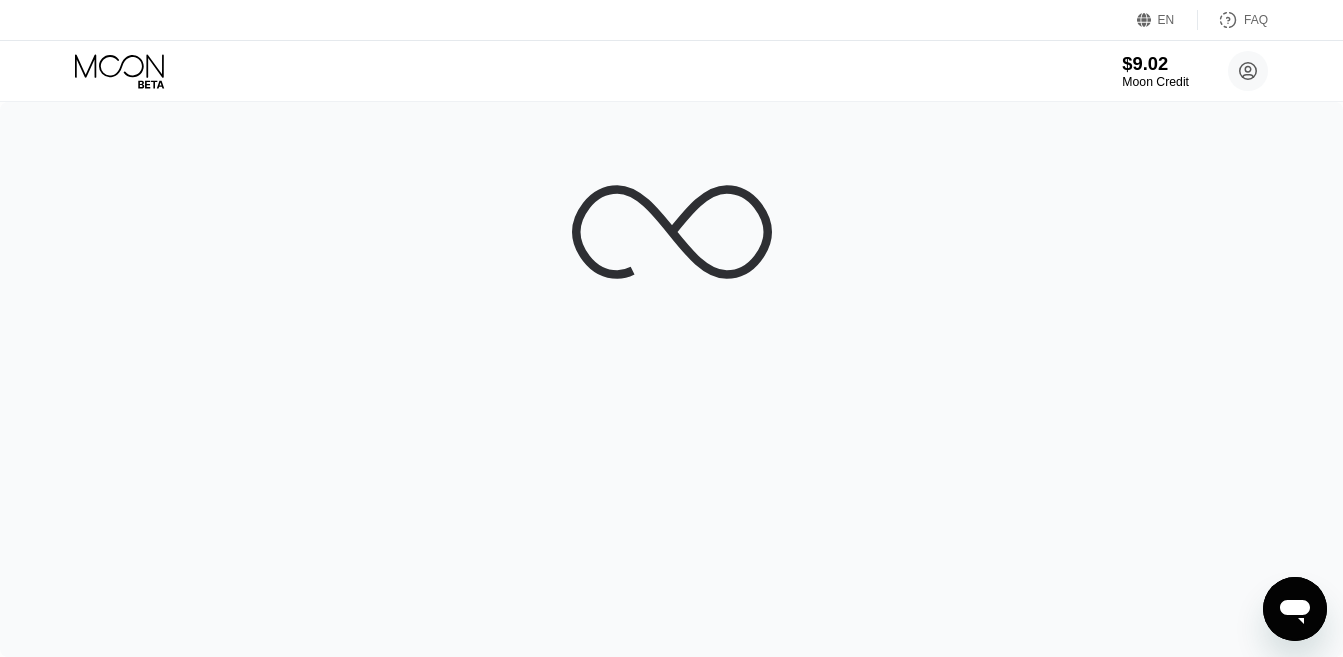 click on "$9.02" at bounding box center [1155, 63] 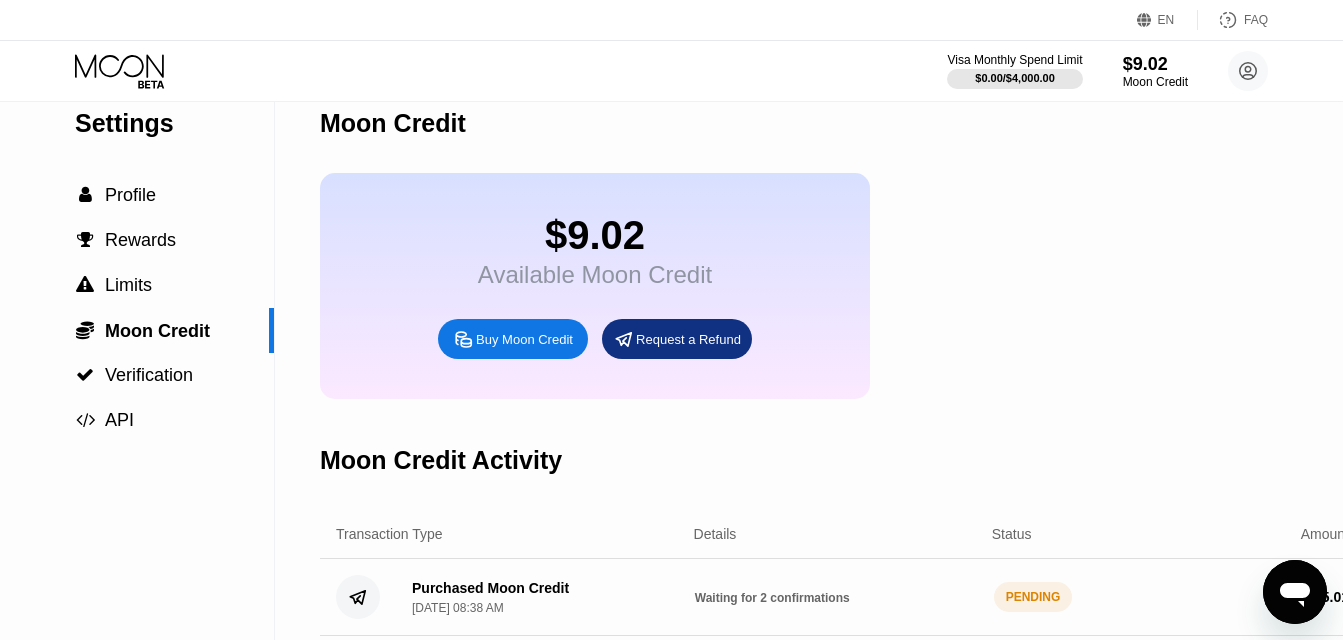 scroll, scrollTop: 300, scrollLeft: 0, axis: vertical 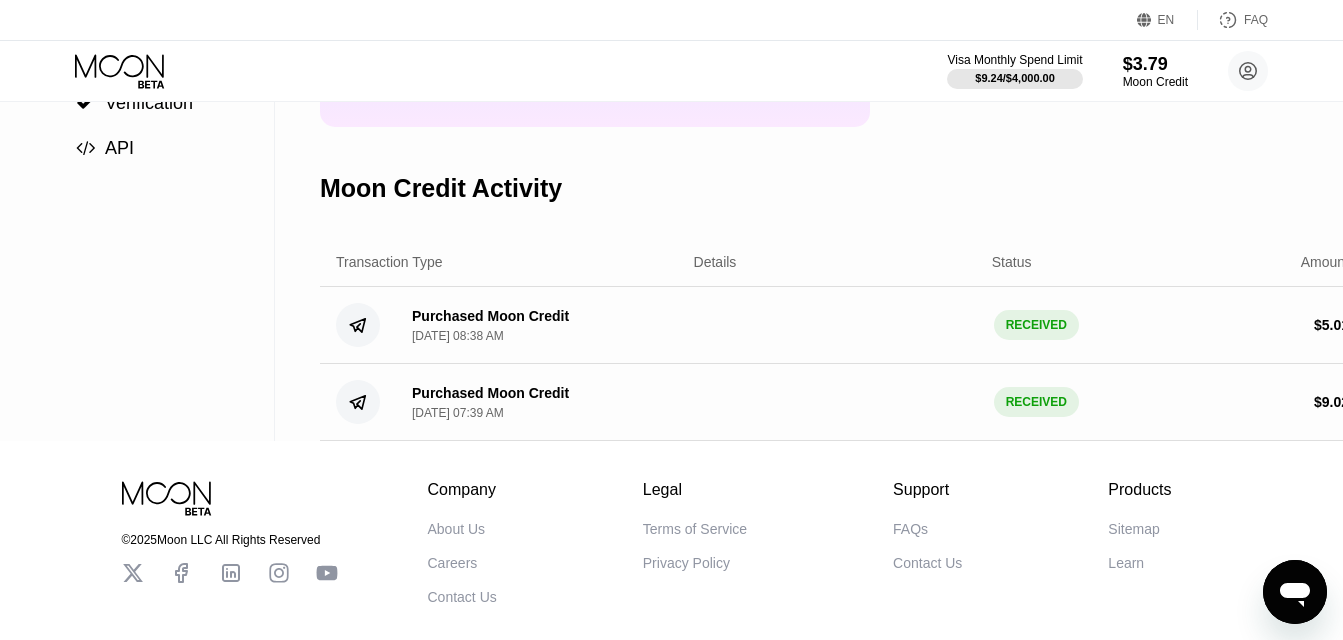 click on "Purchased Moon Credit [DATE] 08:38 AM" at bounding box center [537, 325] 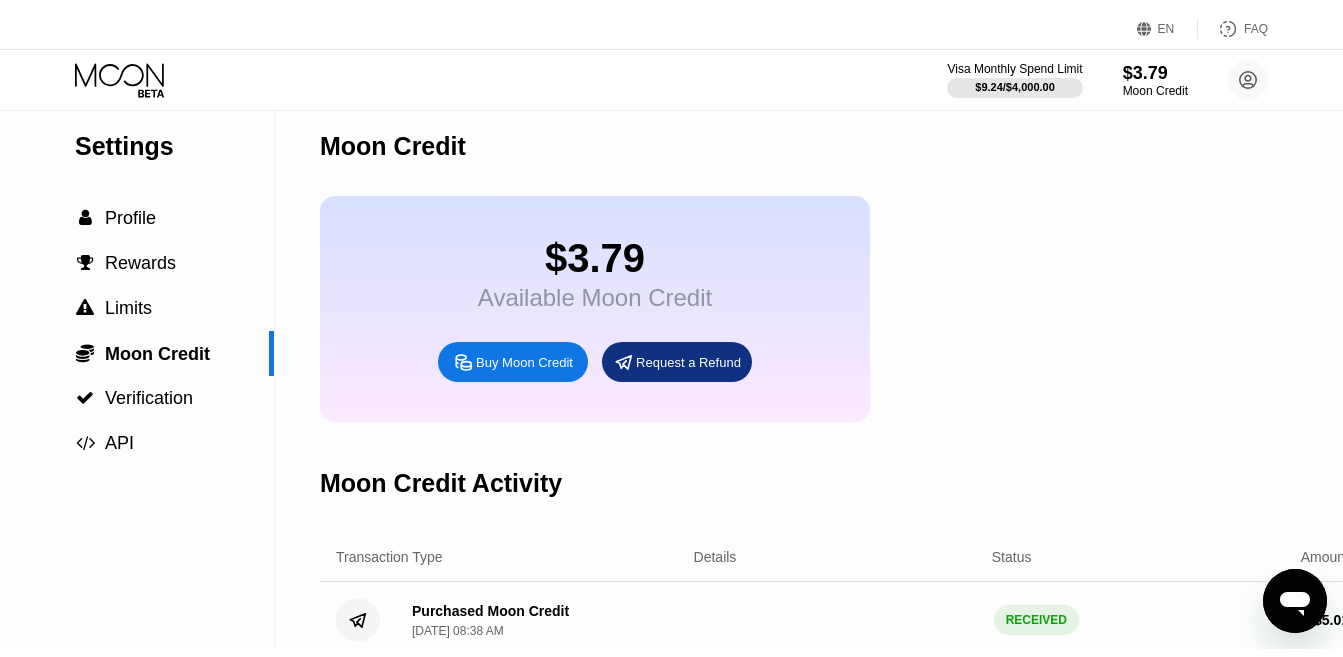 scroll, scrollTop: 0, scrollLeft: 0, axis: both 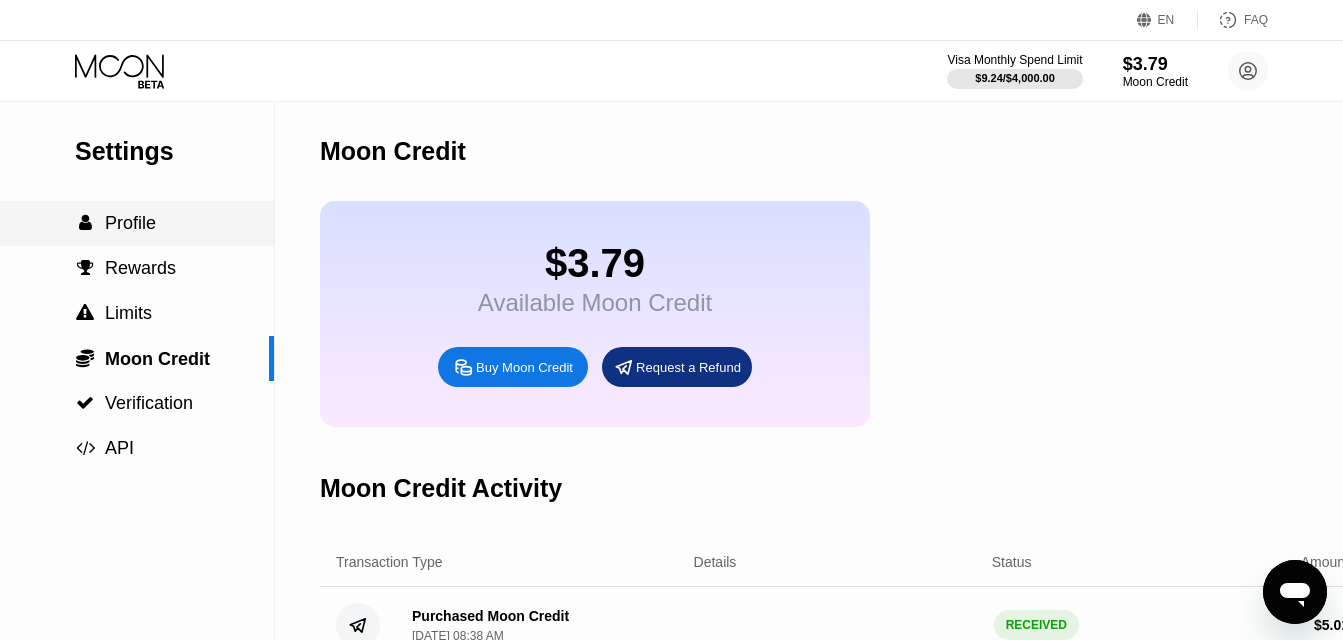 click on " Profile" at bounding box center (137, 223) 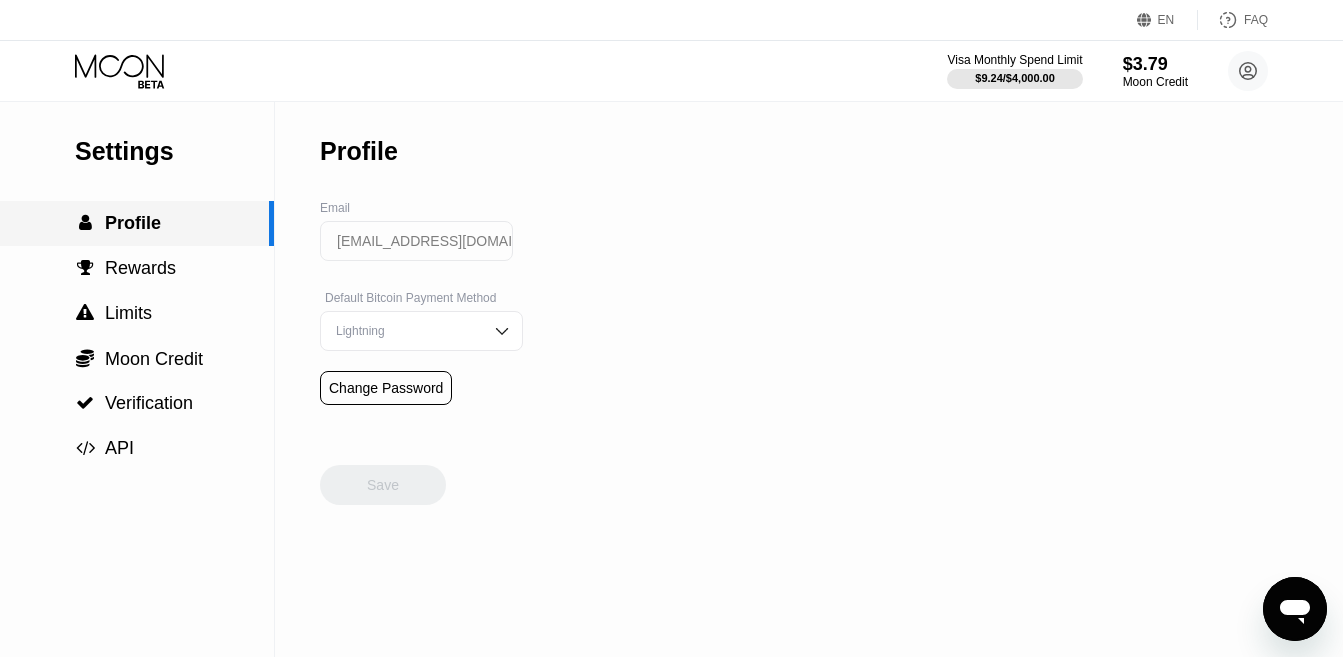 click on " Rewards" at bounding box center [137, 268] 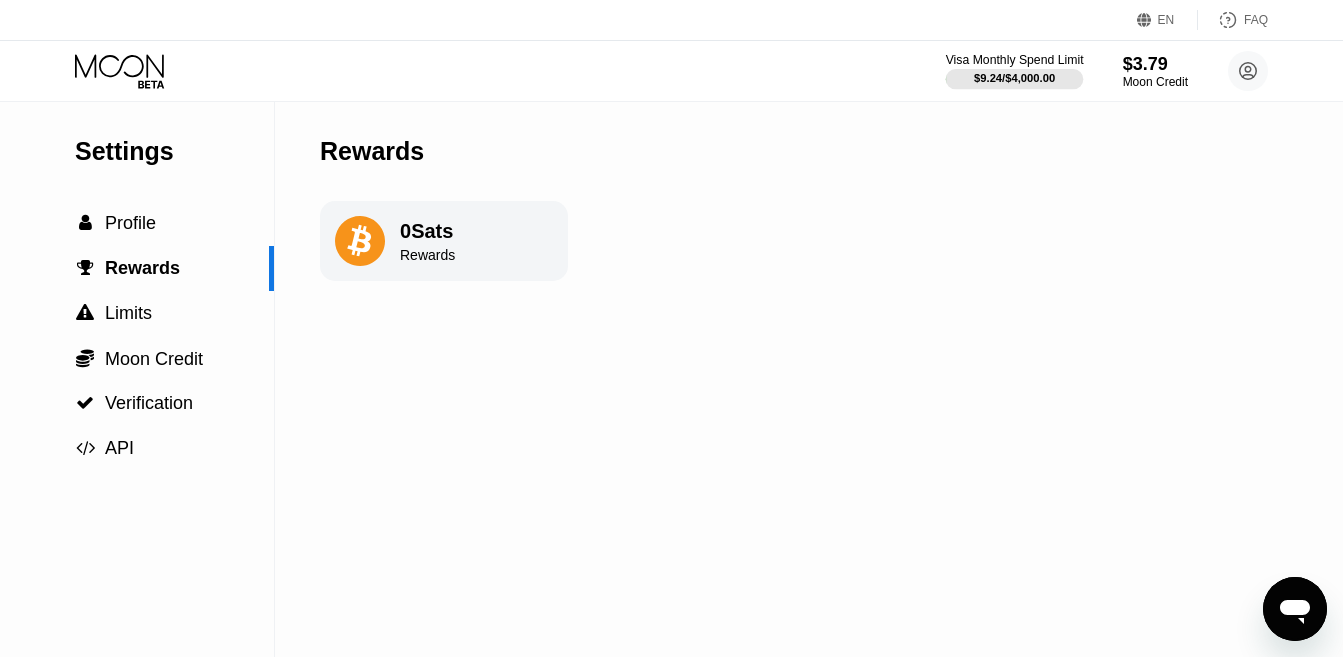 click on "Visa Monthly Spend Limit" at bounding box center [1015, 60] 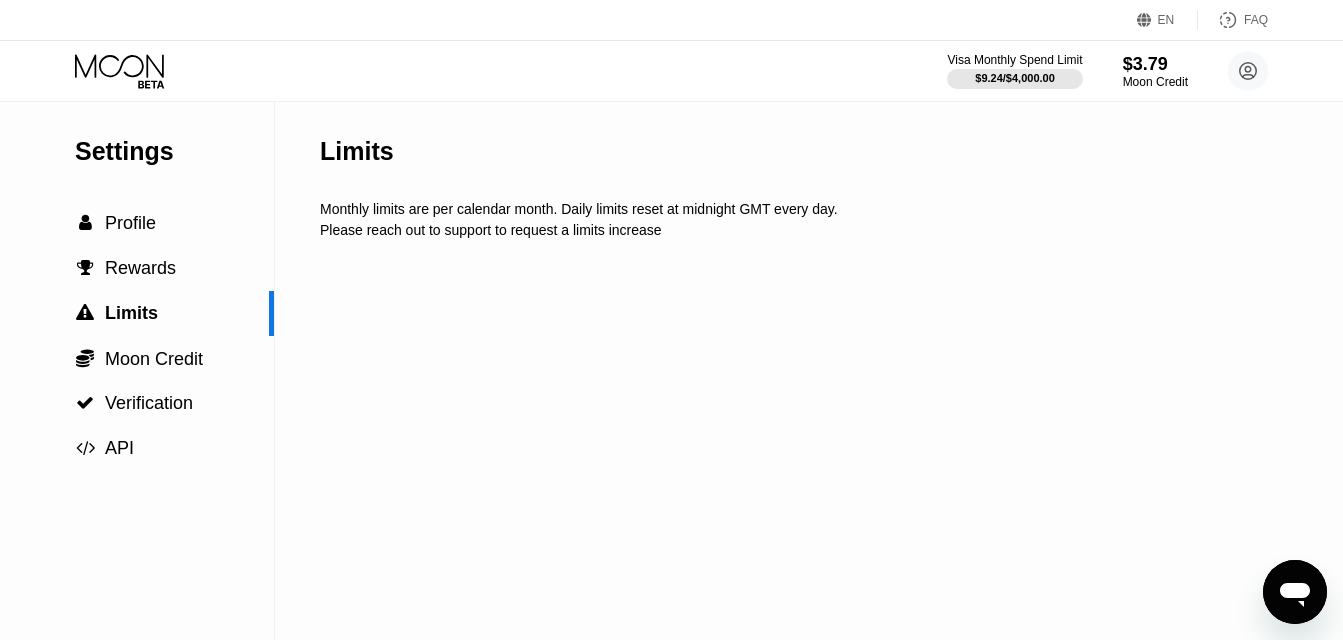 click 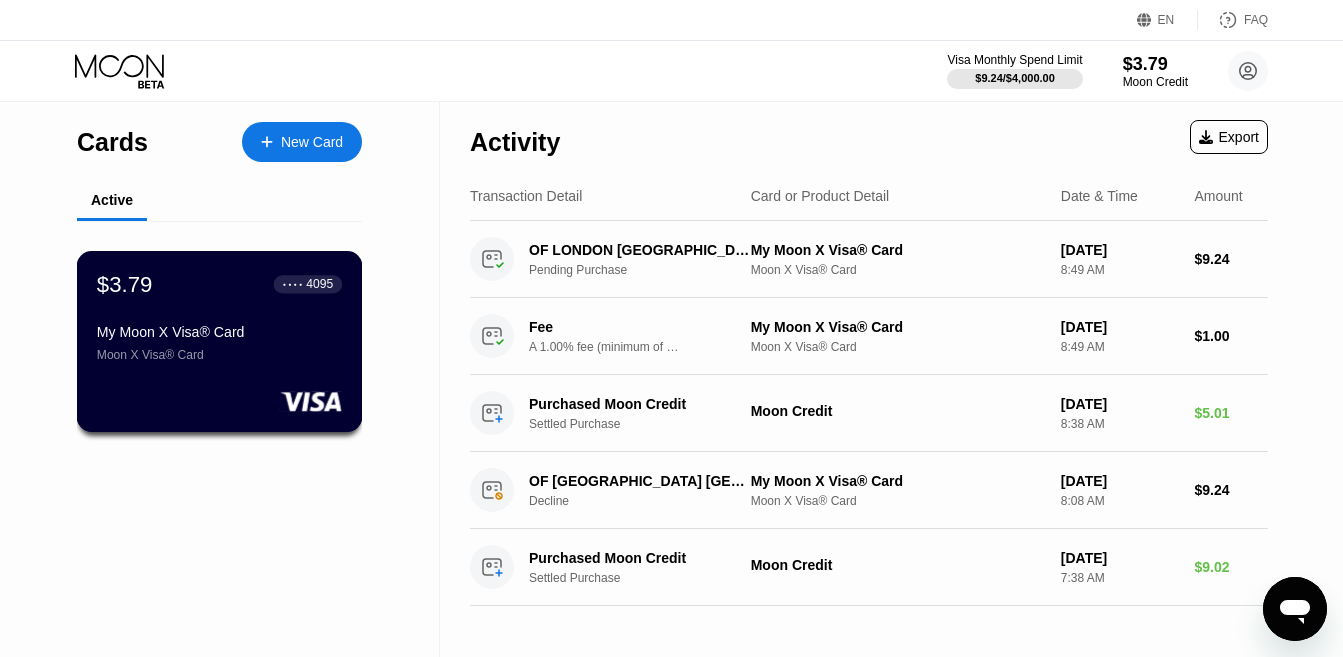 click on "$3.79" at bounding box center [125, 284] 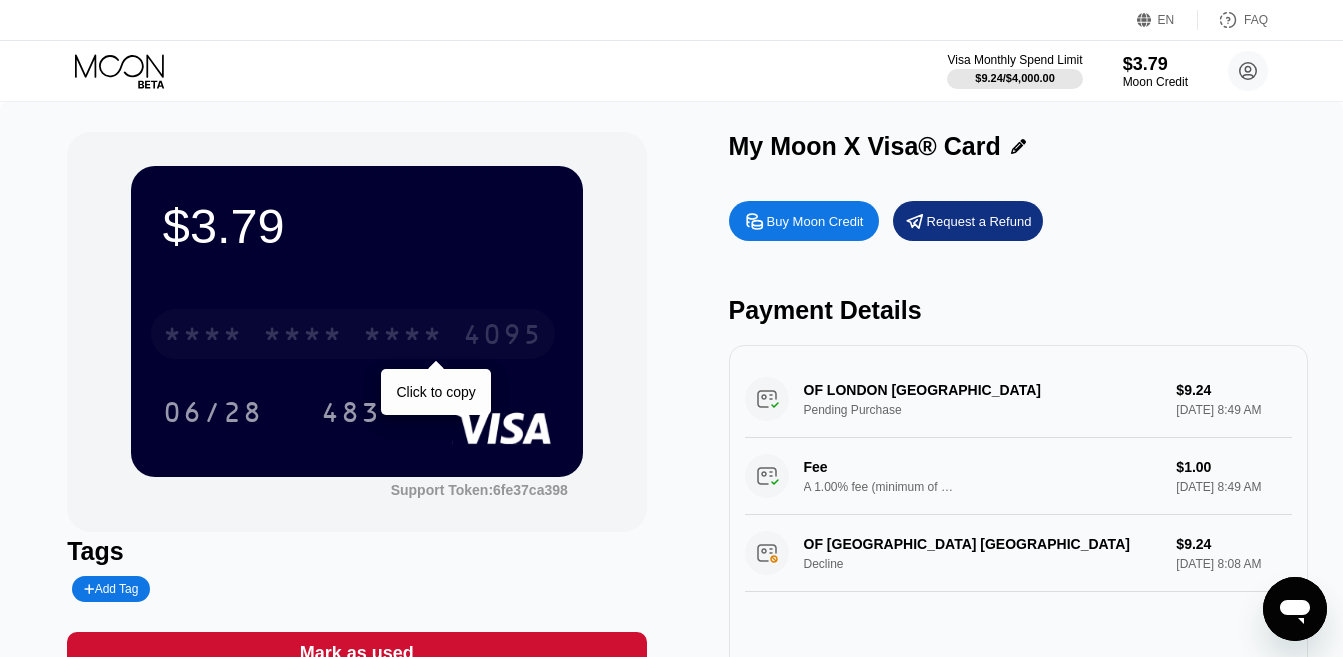 click on "* * * * * * * * * * * * 4095" at bounding box center (353, 334) 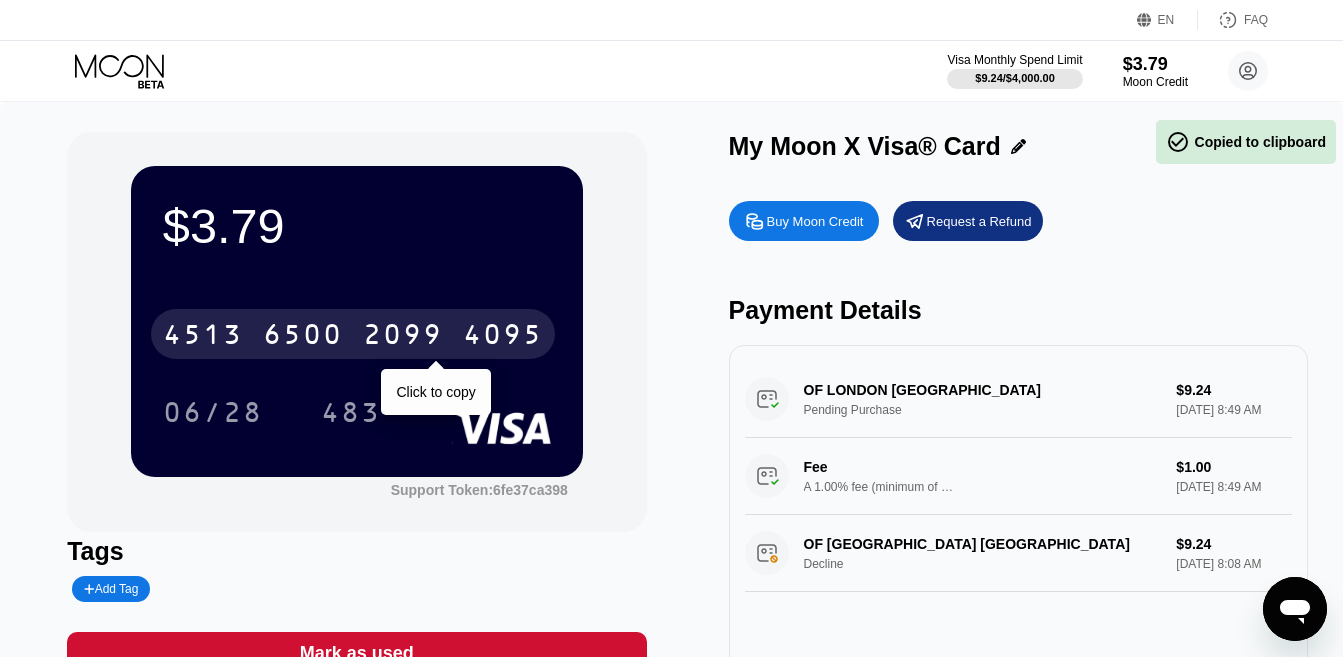 click on "2099" at bounding box center (403, 337) 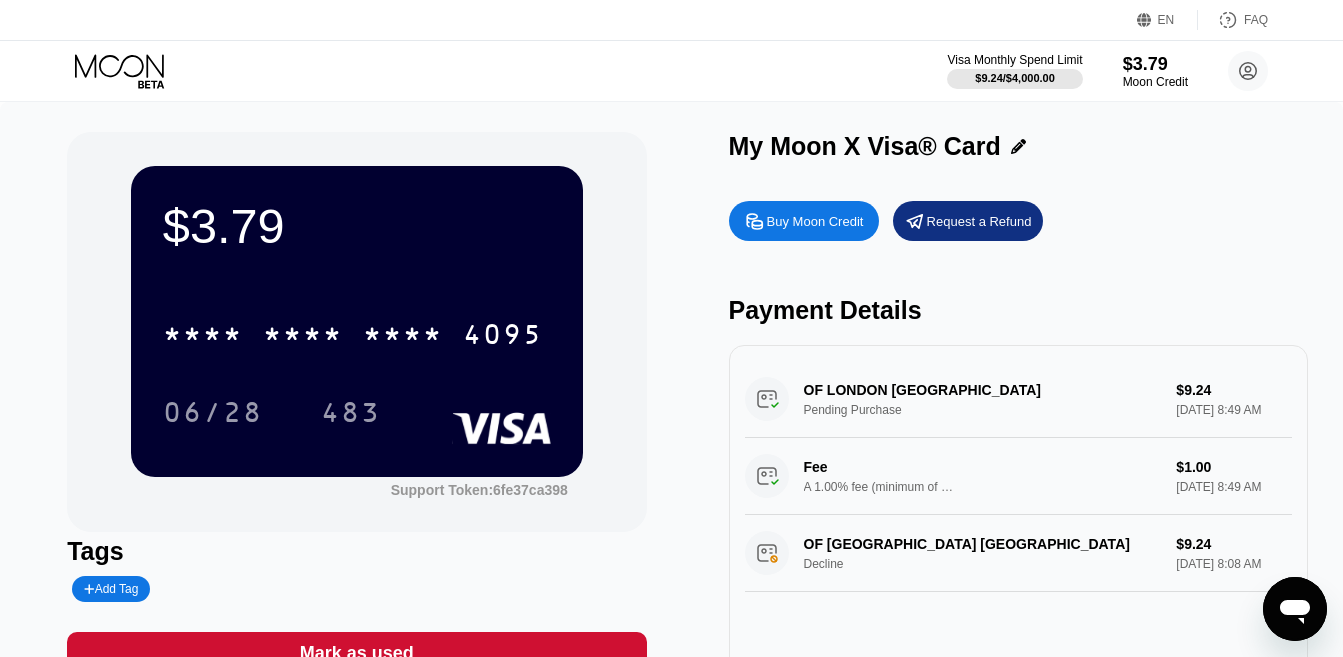 click on "06/28" at bounding box center (213, 415) 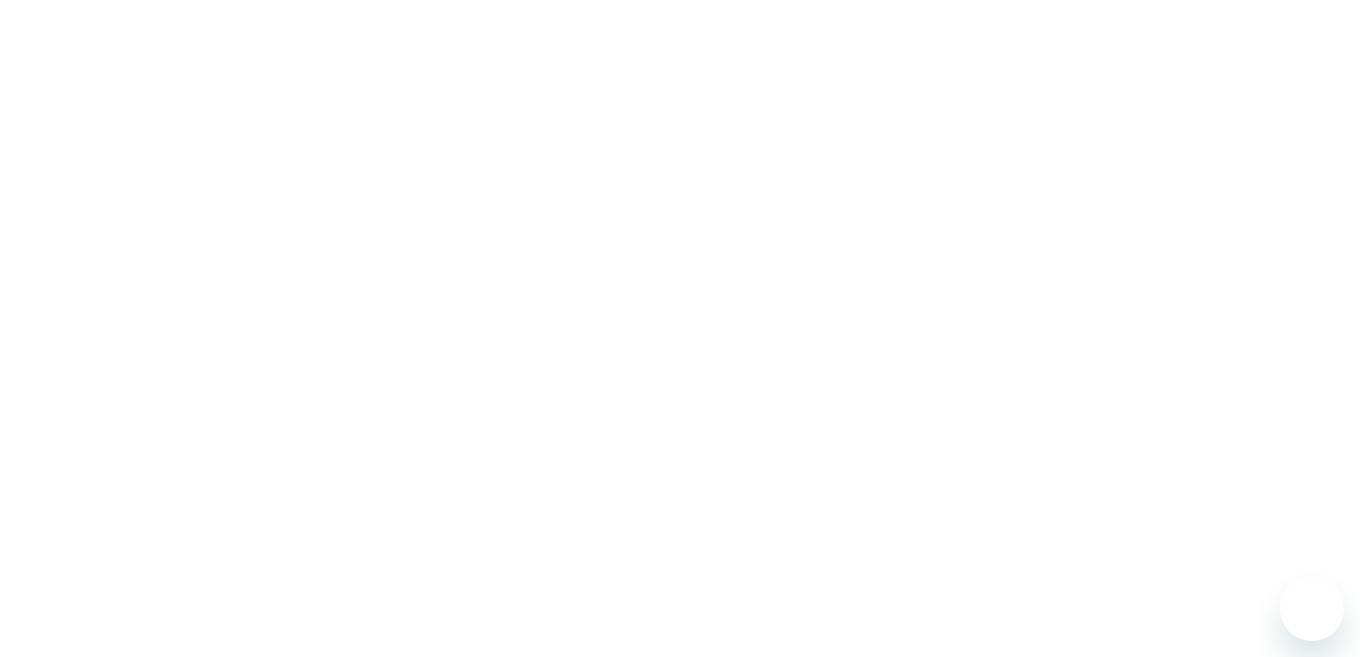 scroll, scrollTop: 0, scrollLeft: 0, axis: both 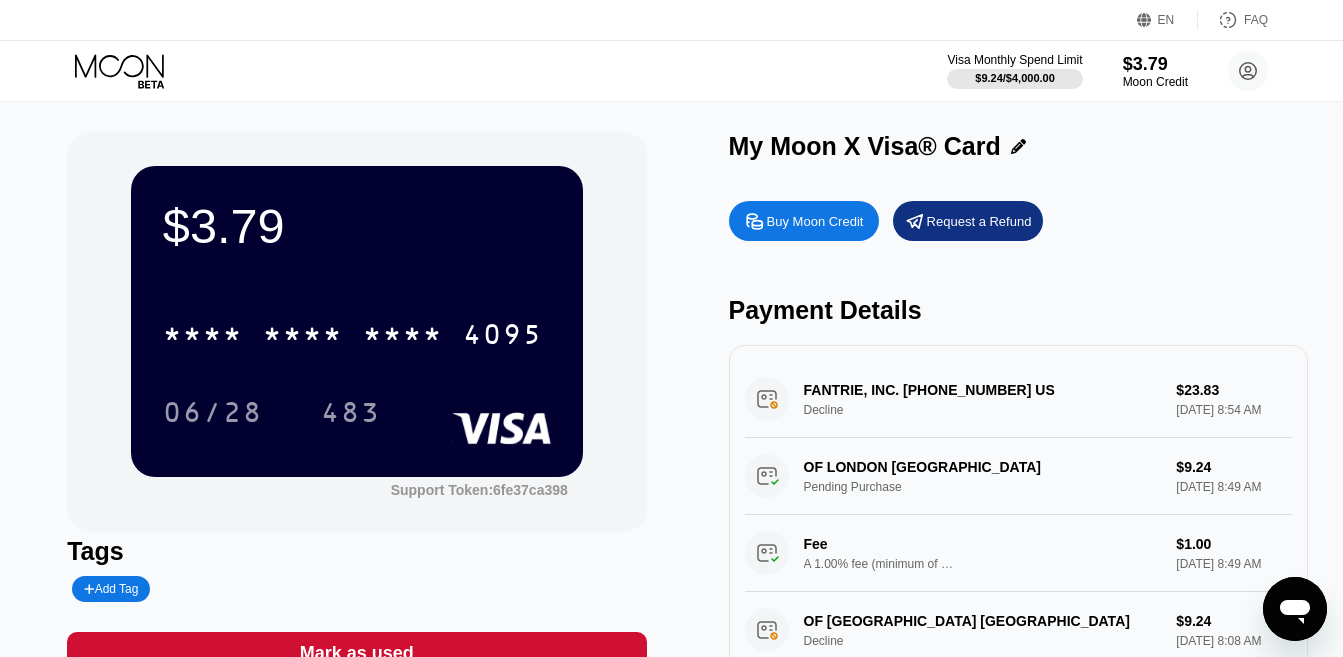 click on "FANTRIE, INC.            +12132223057 US Decline $23.83 Jul 11, 2025 8:54 AM" at bounding box center [1018, 399] 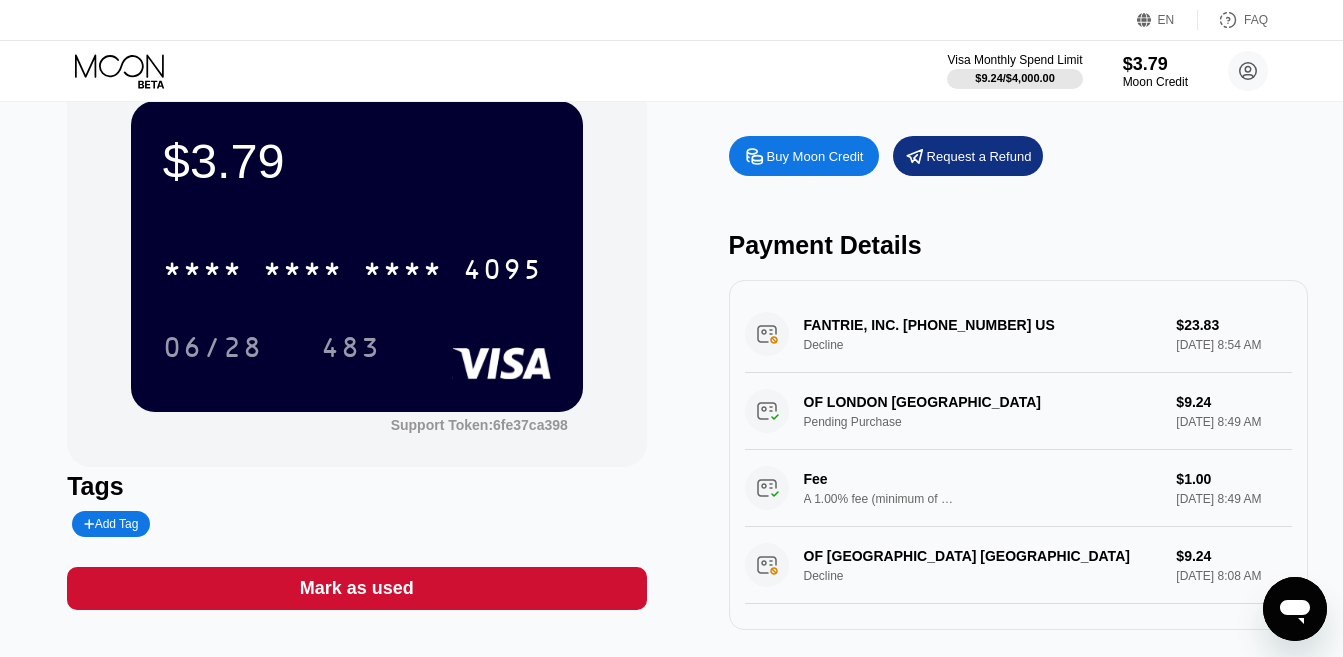 scroll, scrollTop: 100, scrollLeft: 0, axis: vertical 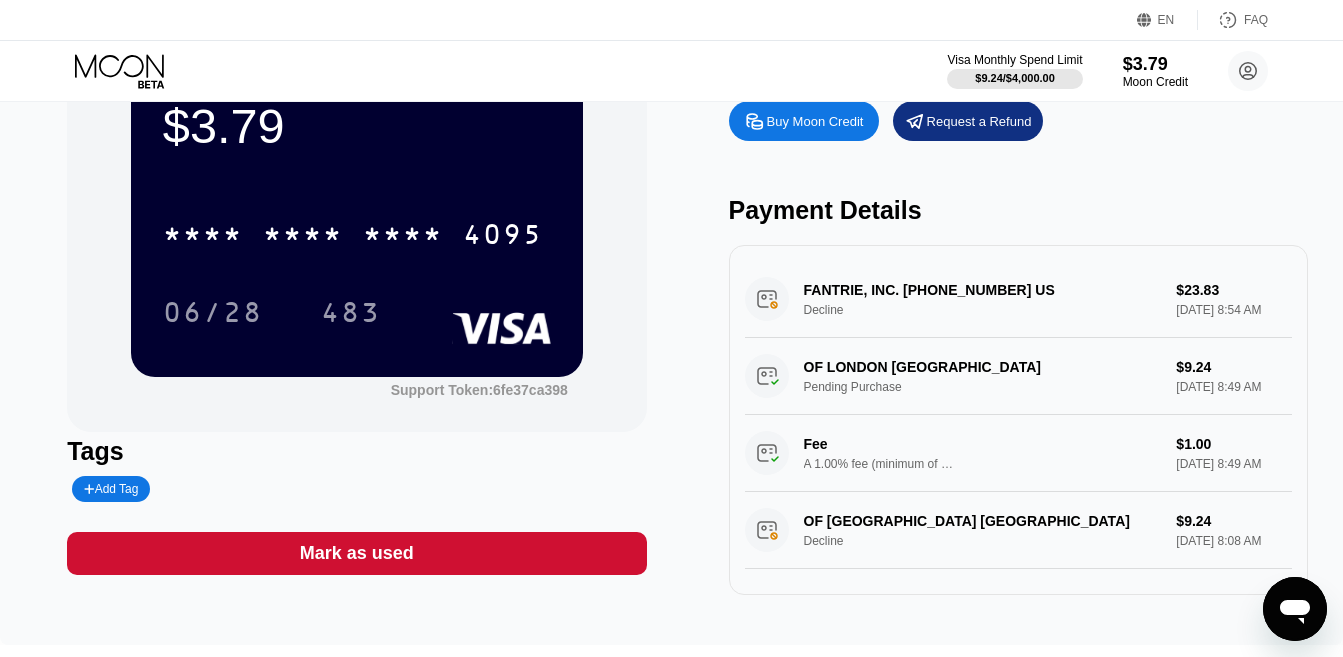 click on "OF                       LONDON       GB Pending Purchase $9.24 Jul 11, 2025 8:49 AM Fee A 1.00% fee (minimum of $1.00) is charged on all transactions $1.00 Jul 11, 2025 8:49 AM" at bounding box center [1018, 415] 